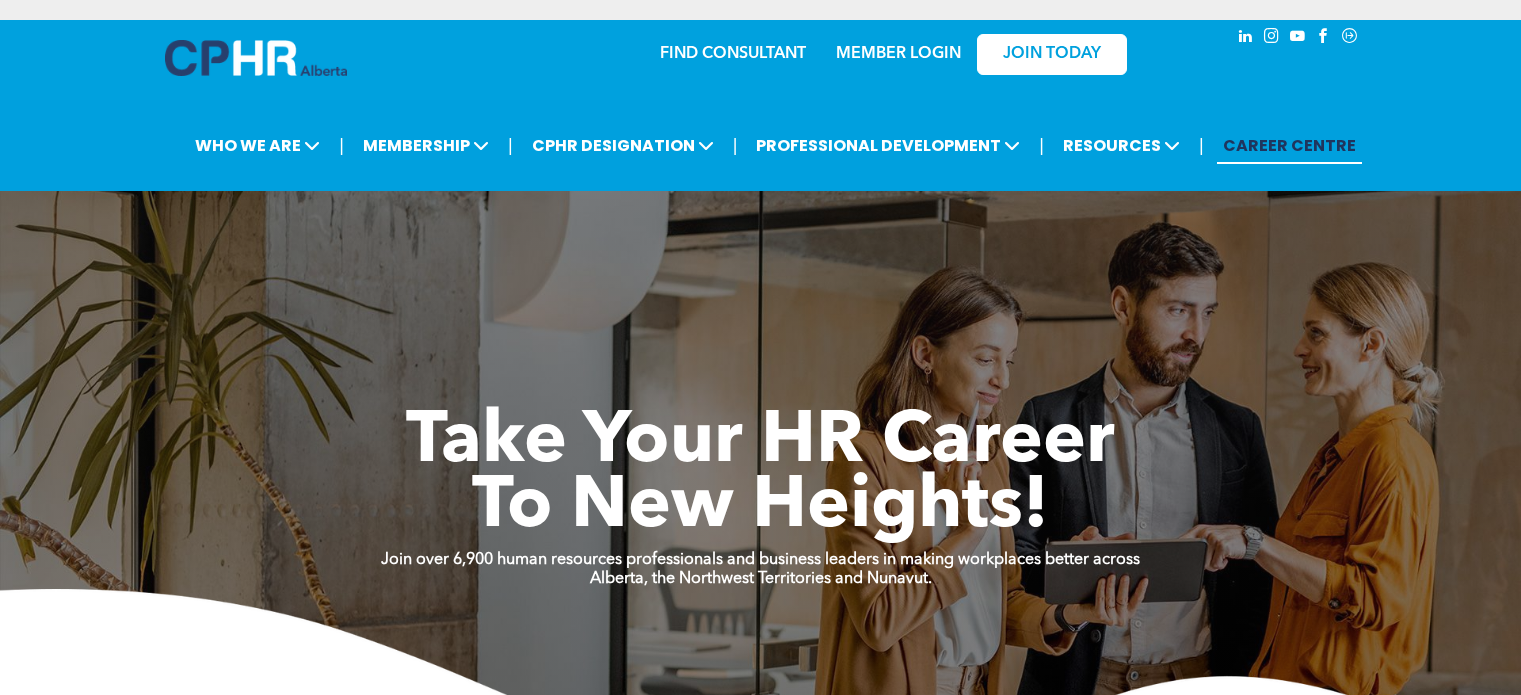 scroll, scrollTop: 0, scrollLeft: 0, axis: both 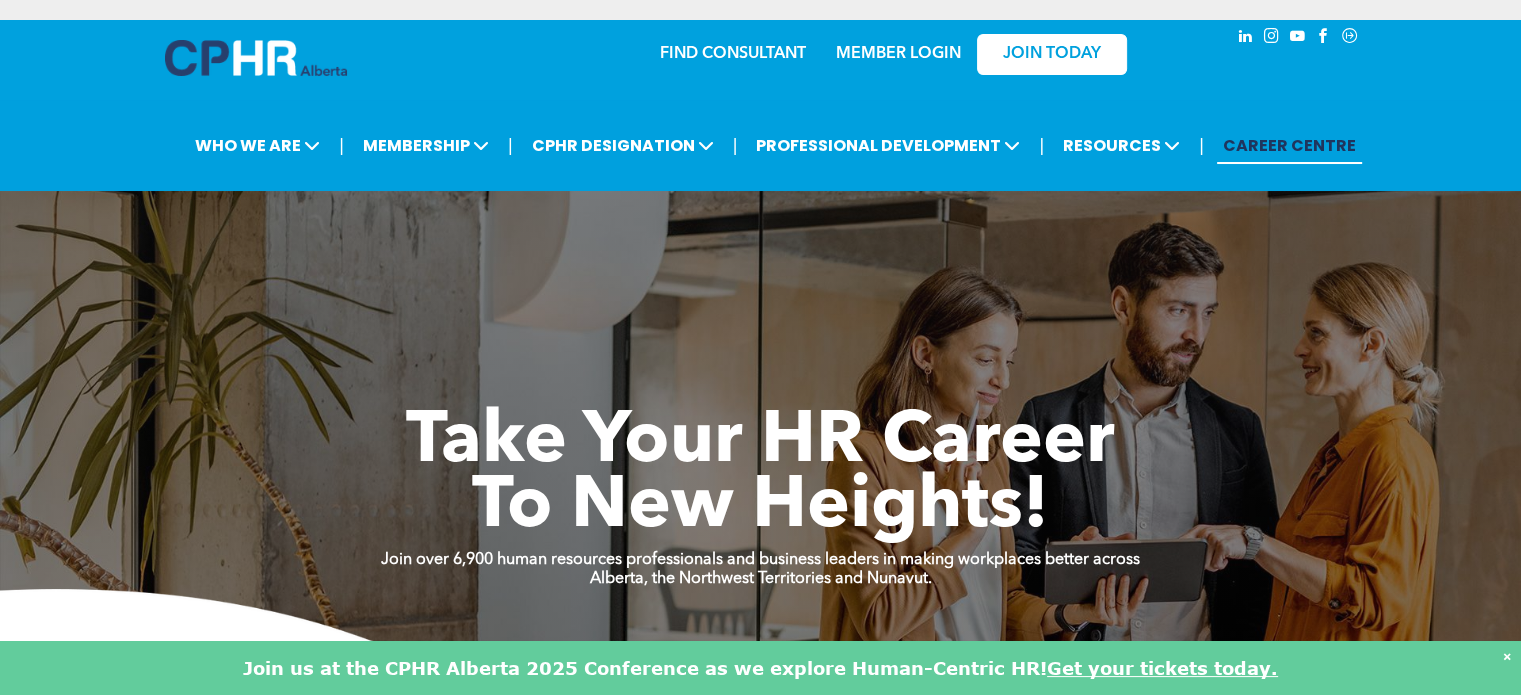 click on "MEMBER LOGIN" at bounding box center (898, 54) 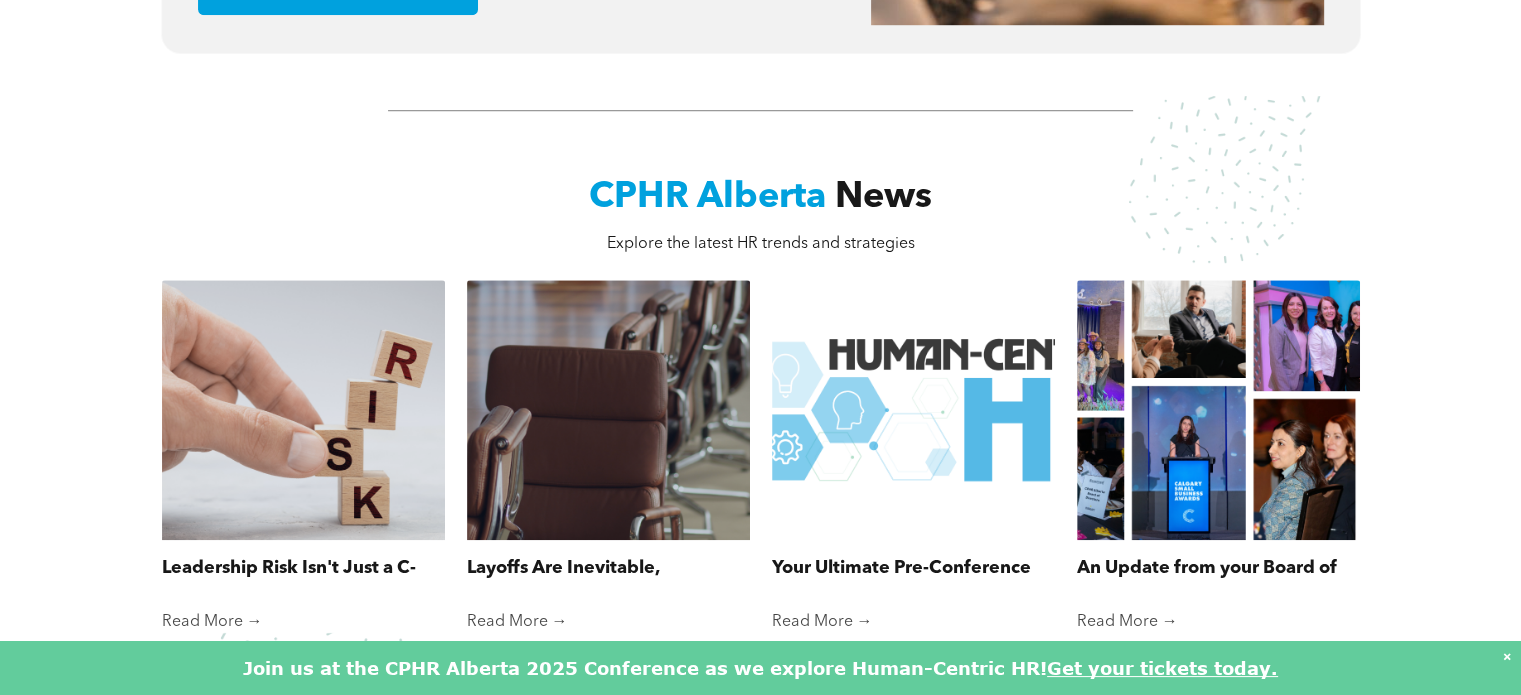 scroll, scrollTop: 1752, scrollLeft: 0, axis: vertical 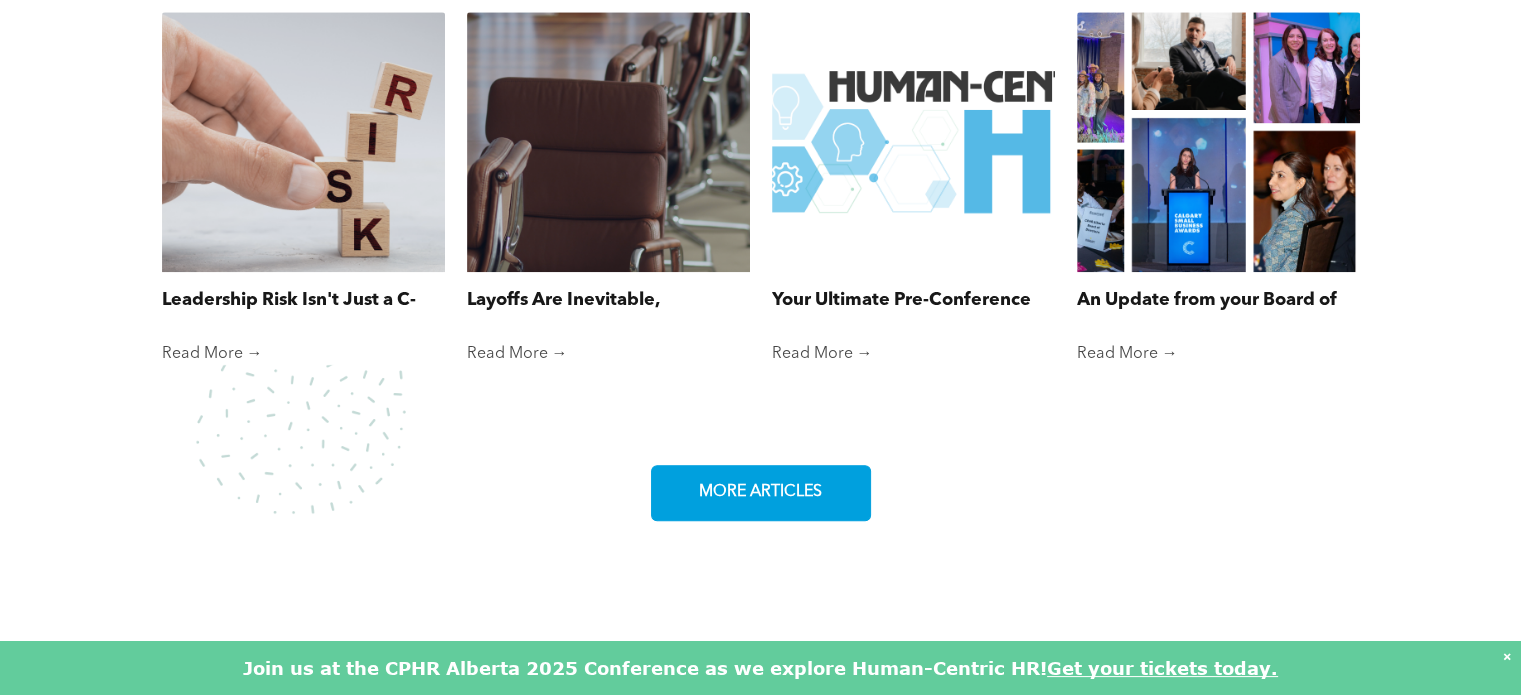 click on "MORE ARTICLES" at bounding box center [760, 492] 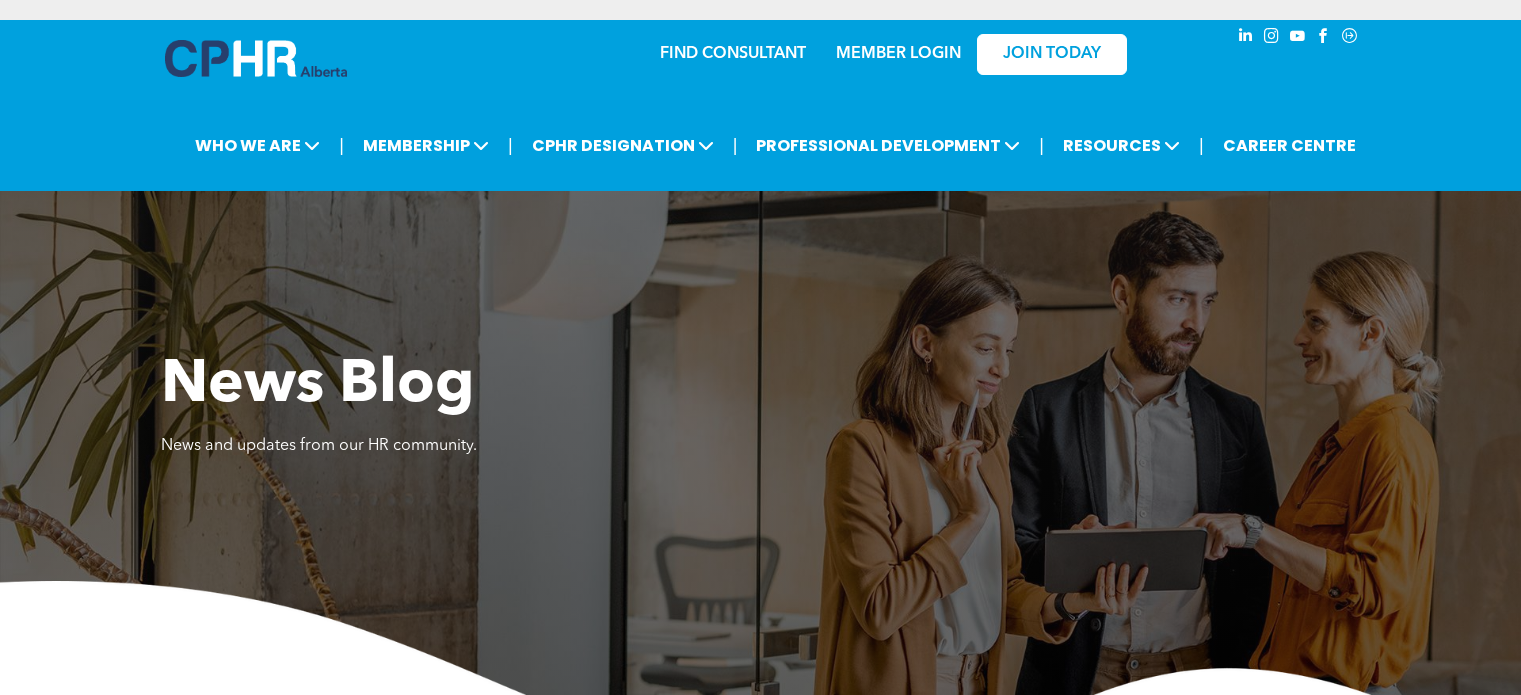 scroll, scrollTop: 0, scrollLeft: 0, axis: both 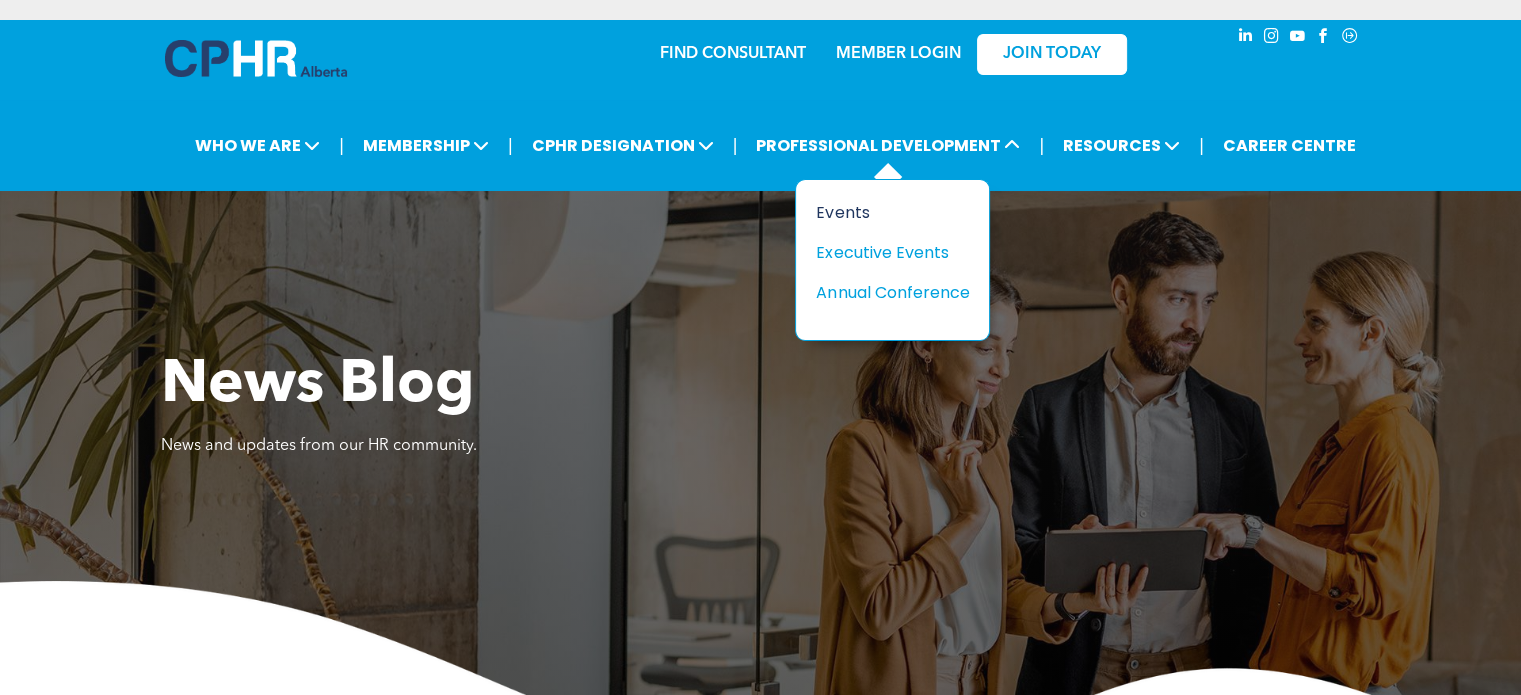 click on "Events" at bounding box center [885, 212] 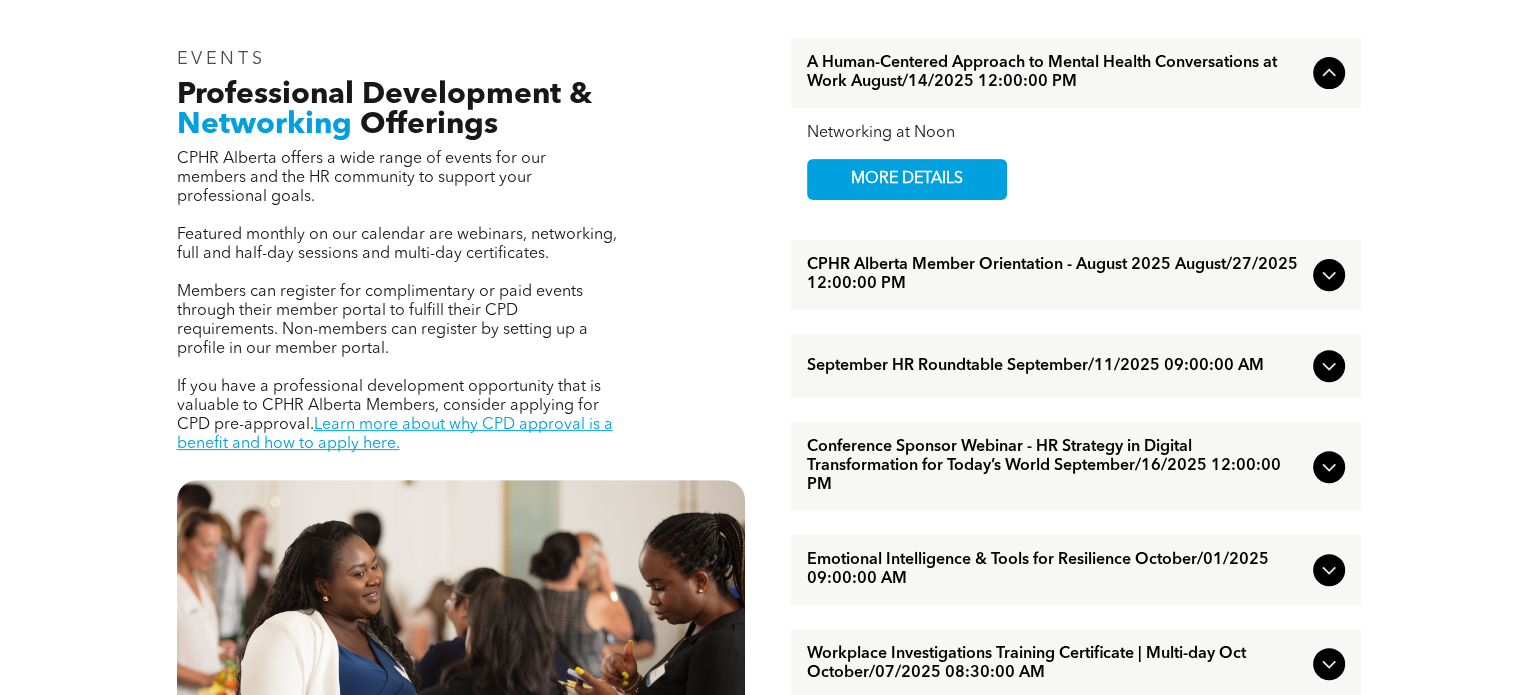 scroll, scrollTop: 684, scrollLeft: 0, axis: vertical 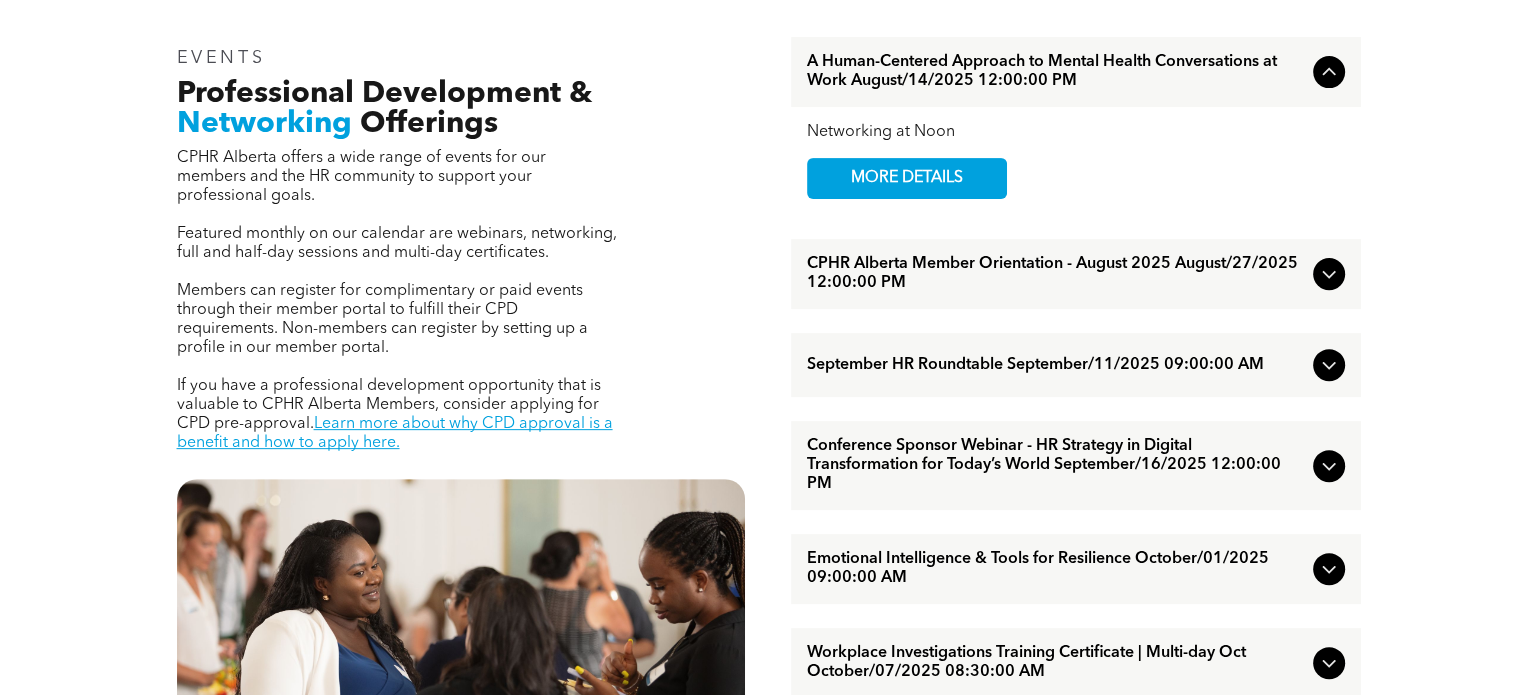click 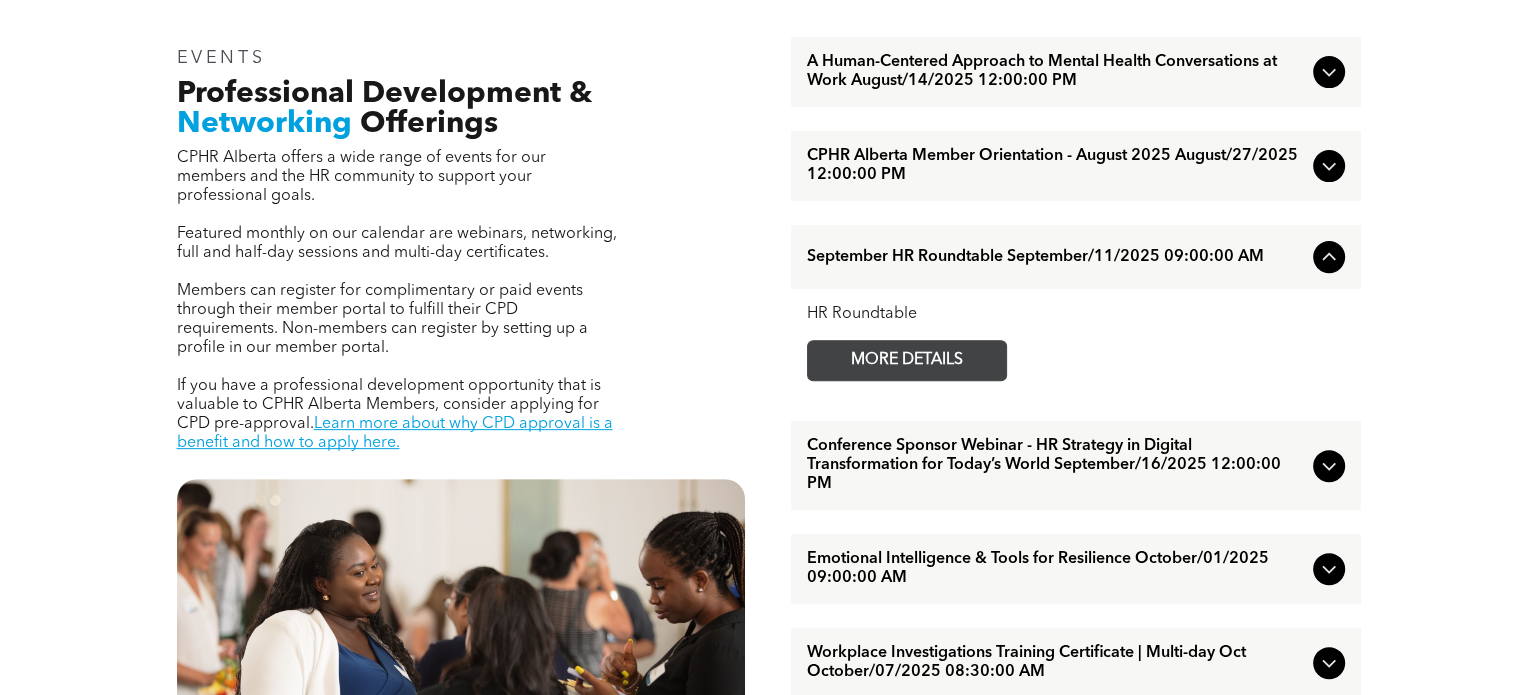 click on "MORE DETAILS" at bounding box center [907, 360] 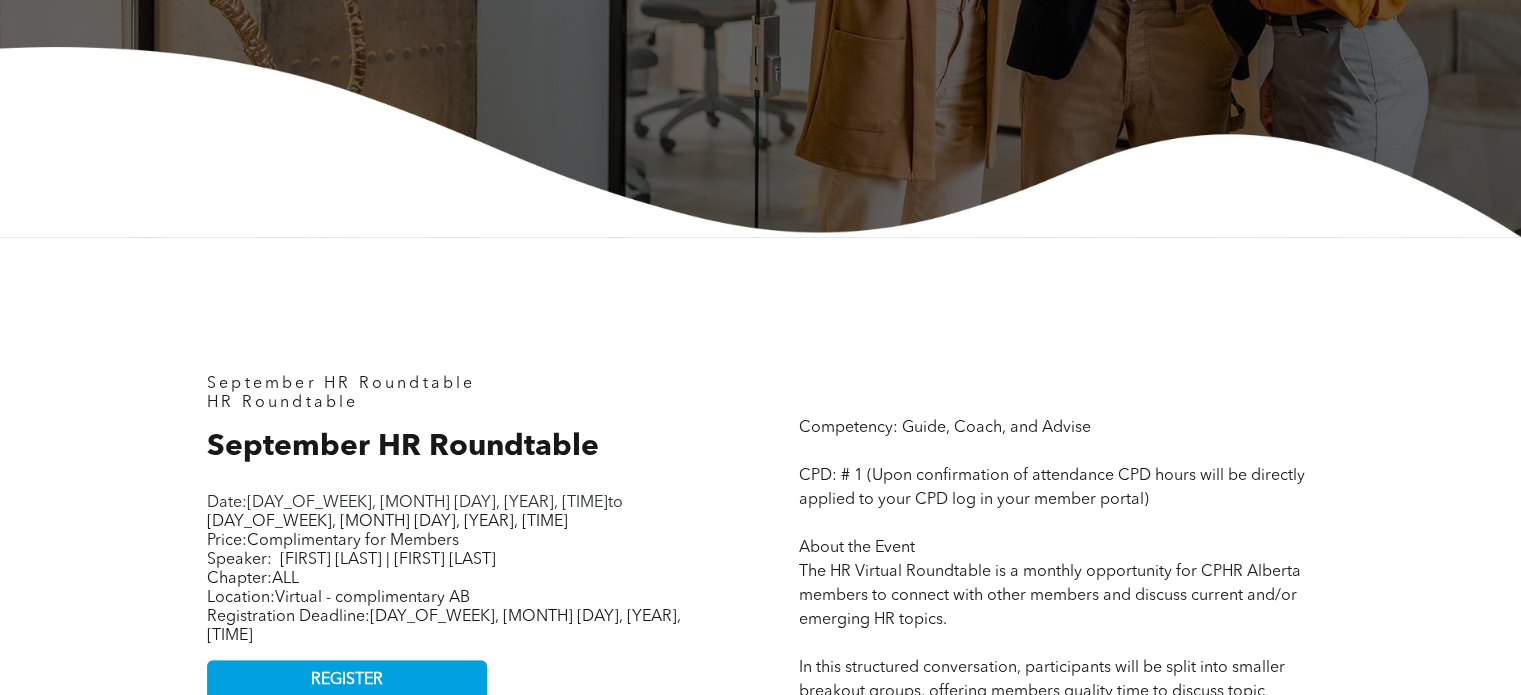 scroll, scrollTop: 951, scrollLeft: 0, axis: vertical 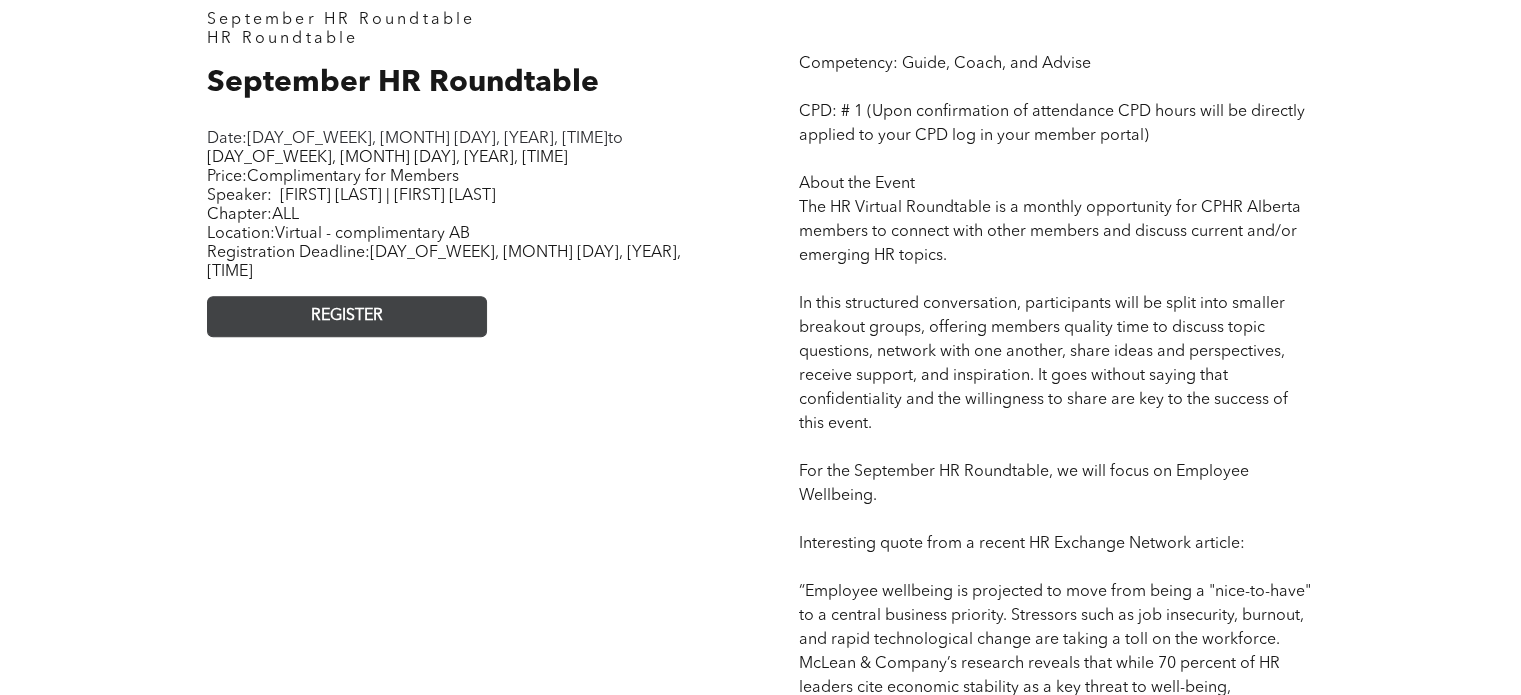 click on "REGISTER" at bounding box center [347, 316] 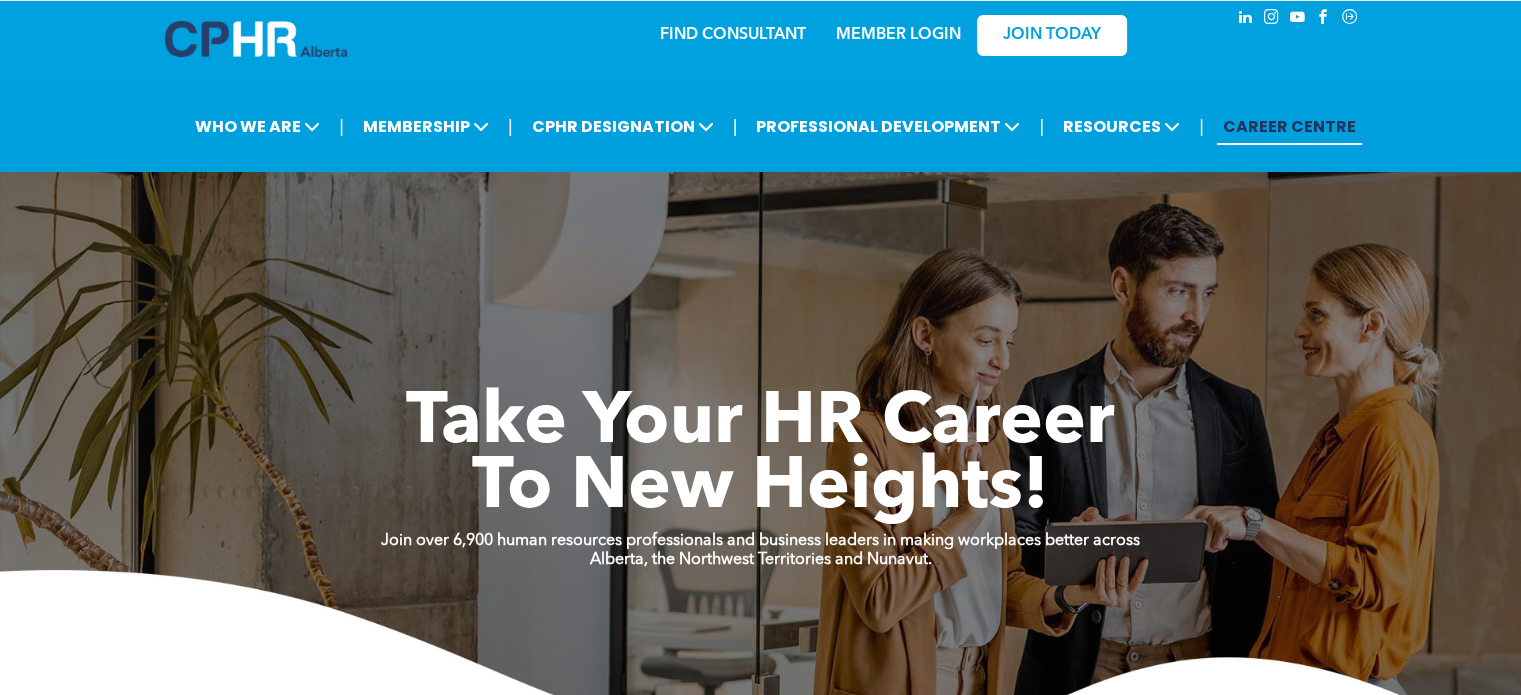 scroll, scrollTop: 0, scrollLeft: 0, axis: both 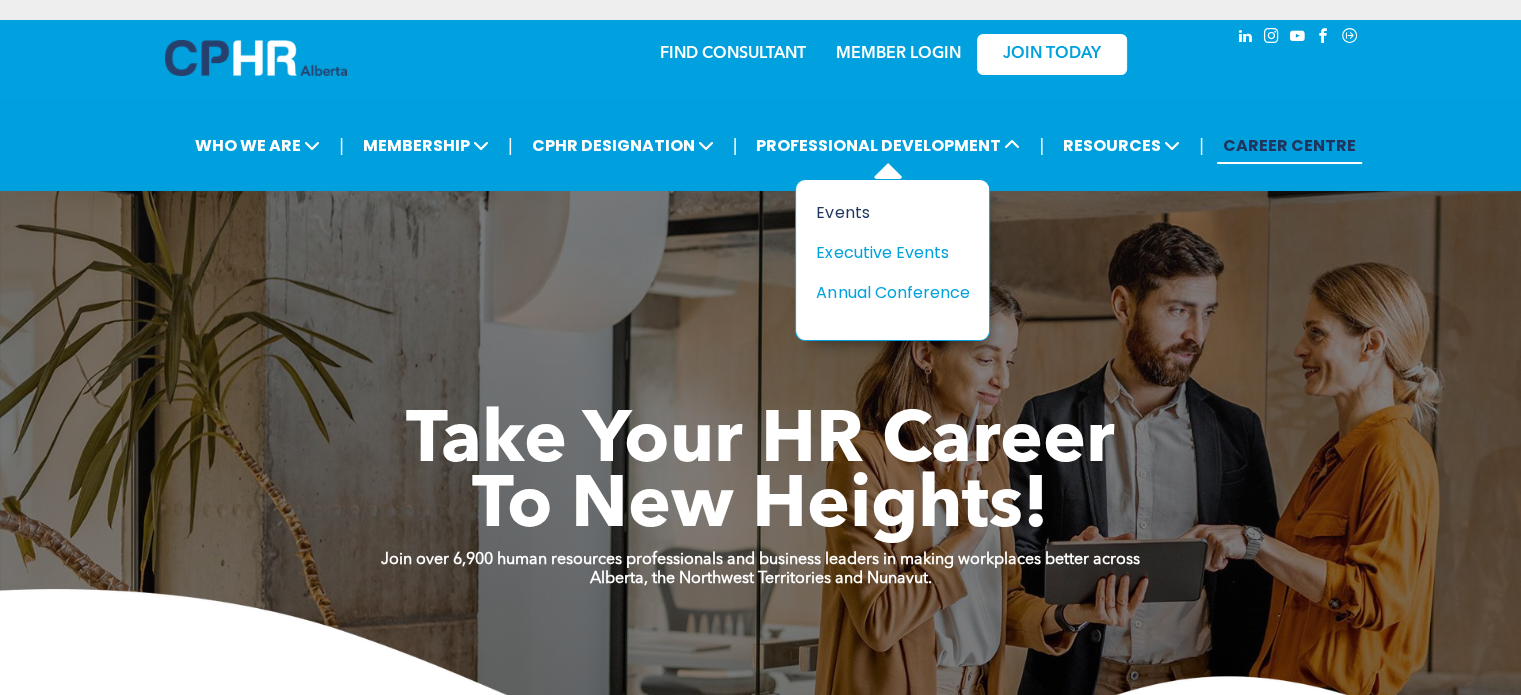 click on "Events" at bounding box center [885, 212] 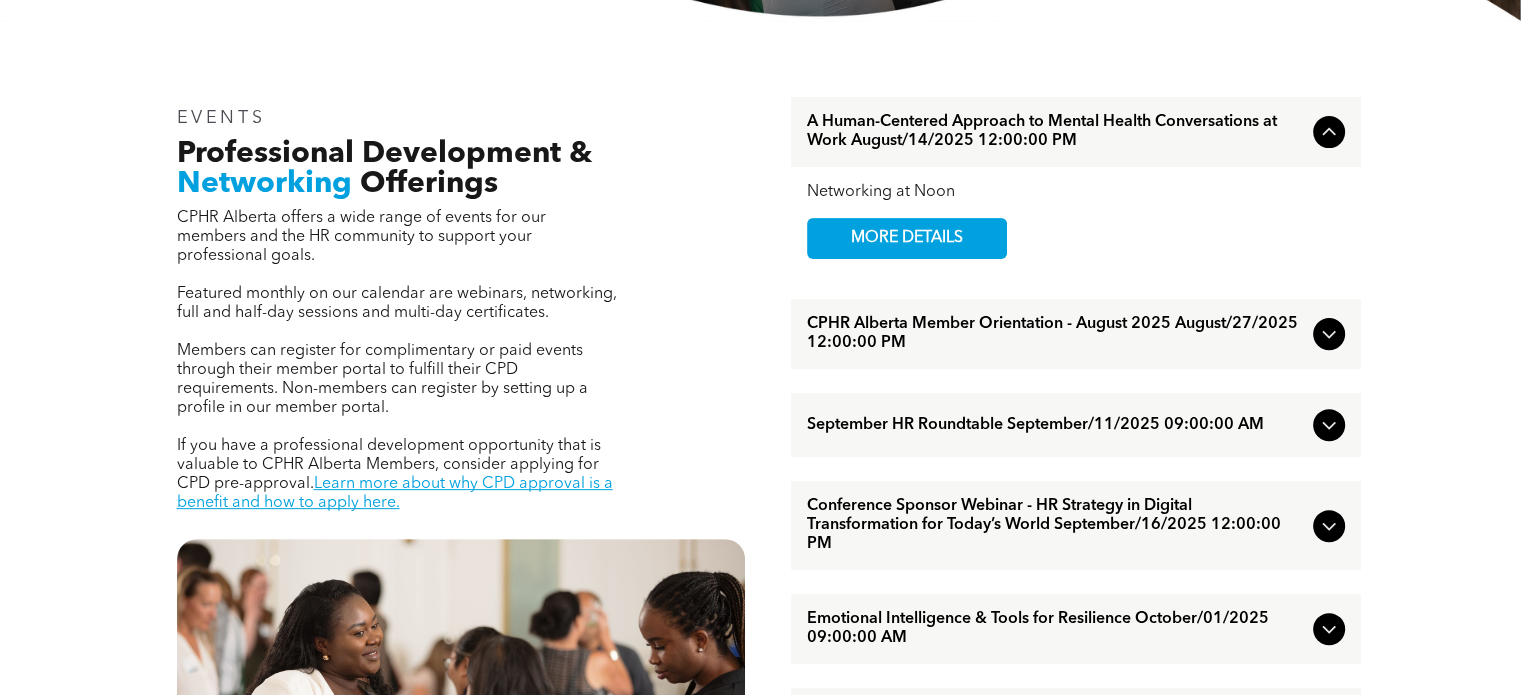 scroll, scrollTop: 622, scrollLeft: 0, axis: vertical 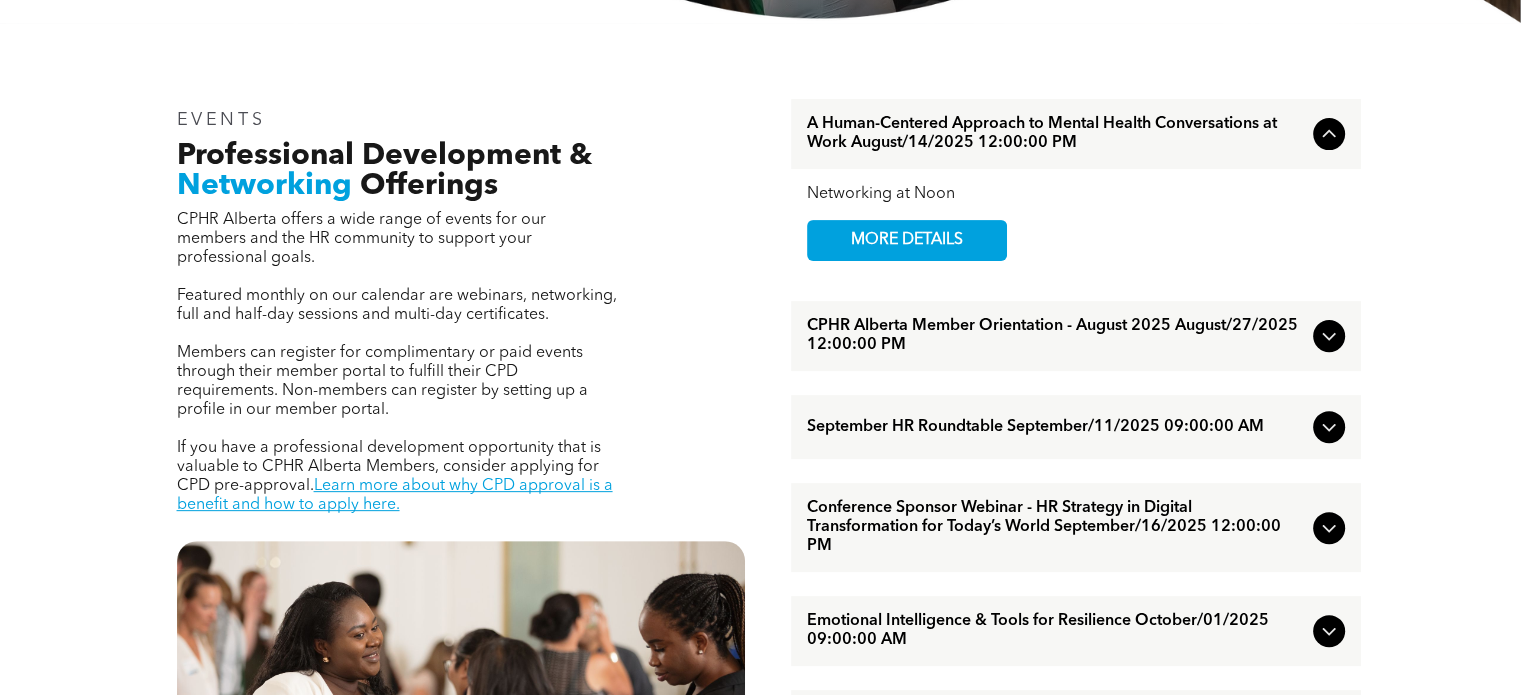 click 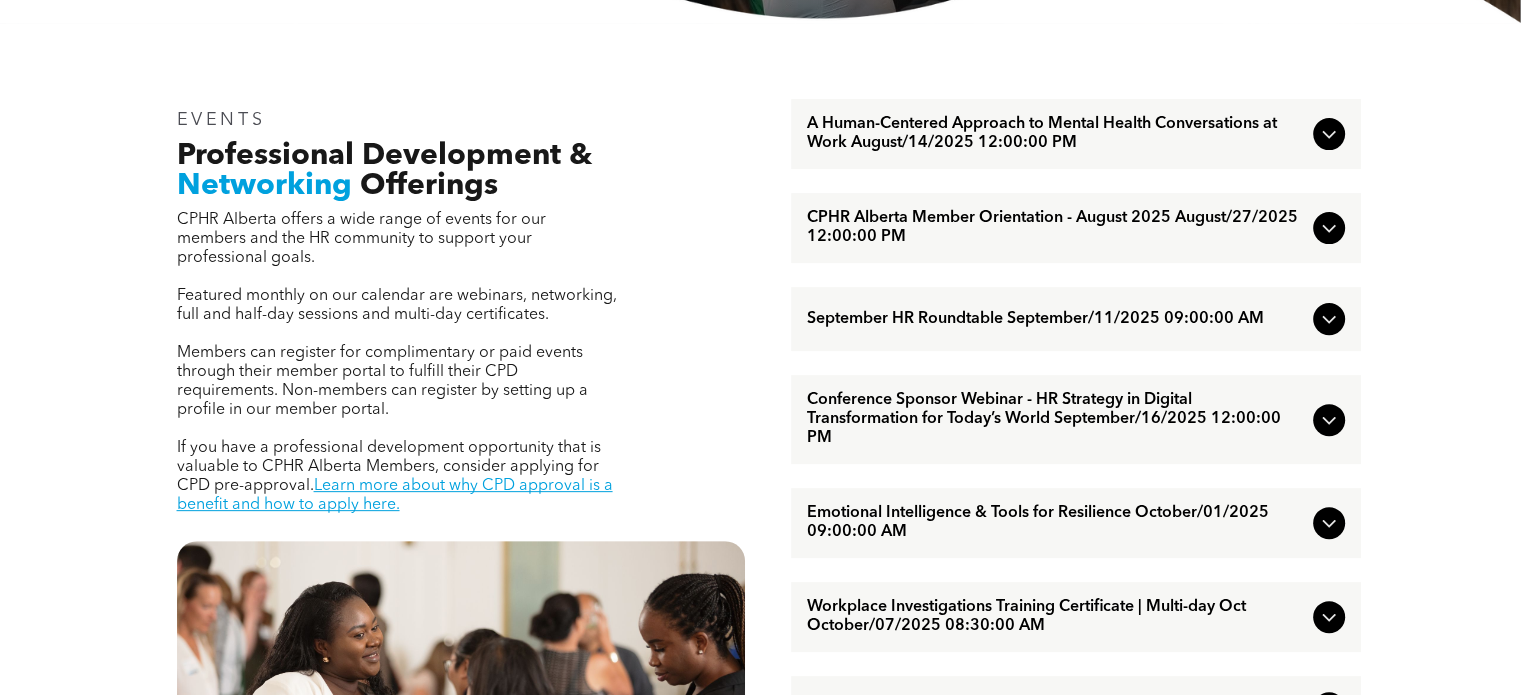 click 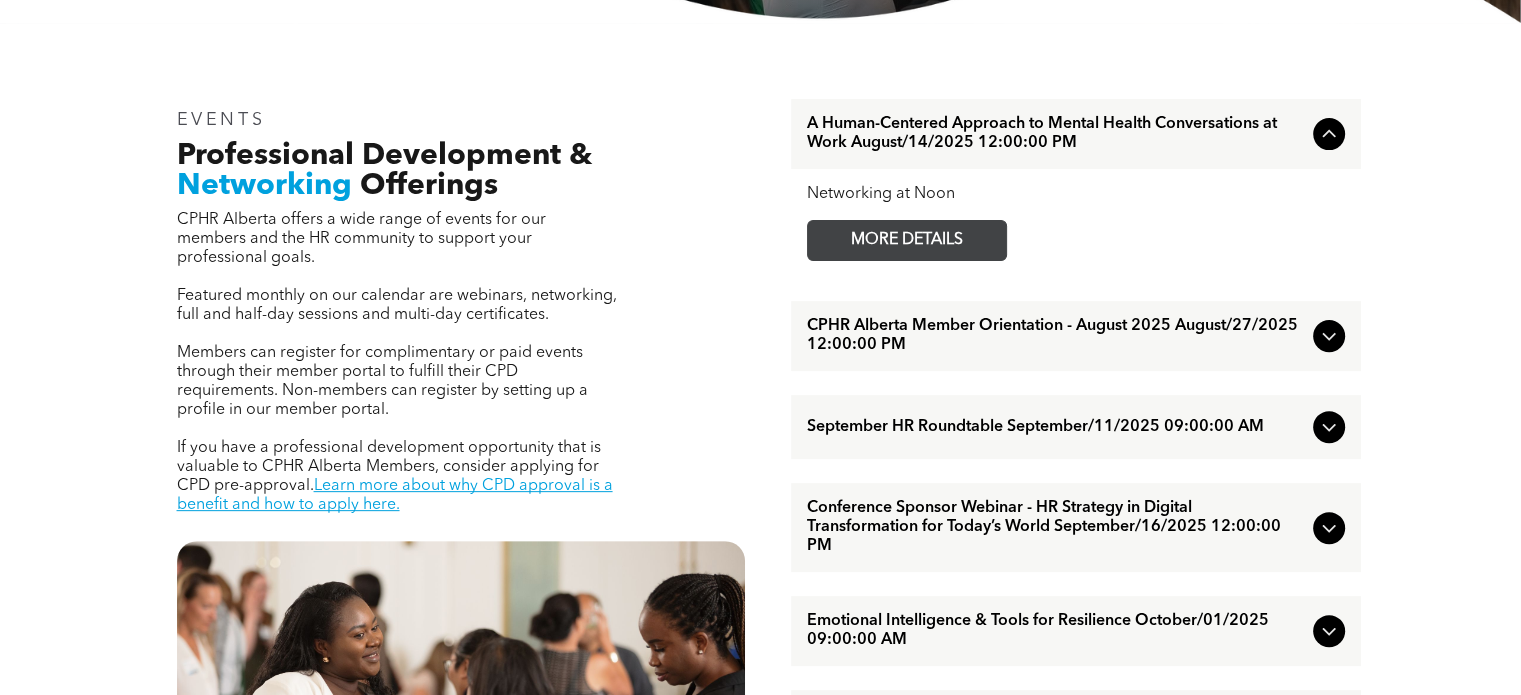click on "MORE DETAILS" at bounding box center [907, 240] 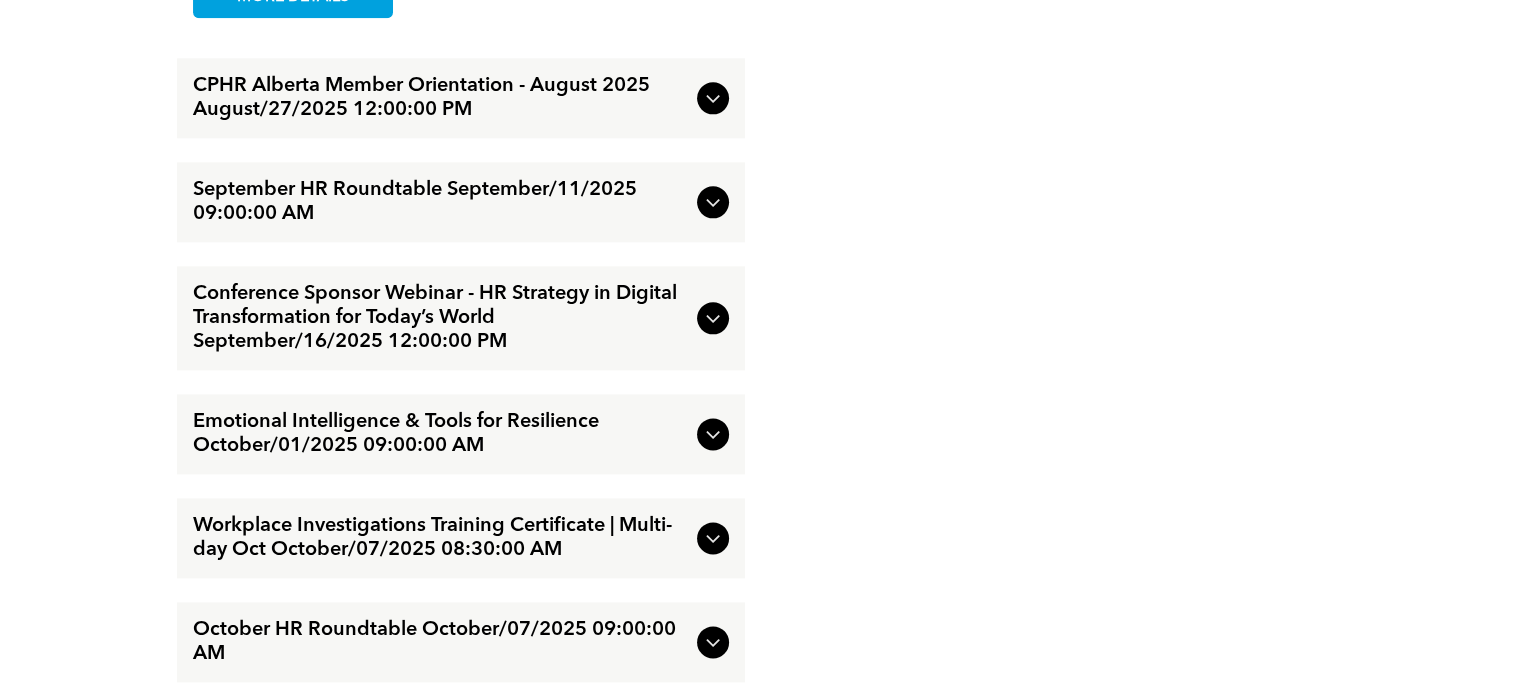 scroll, scrollTop: 2480, scrollLeft: 0, axis: vertical 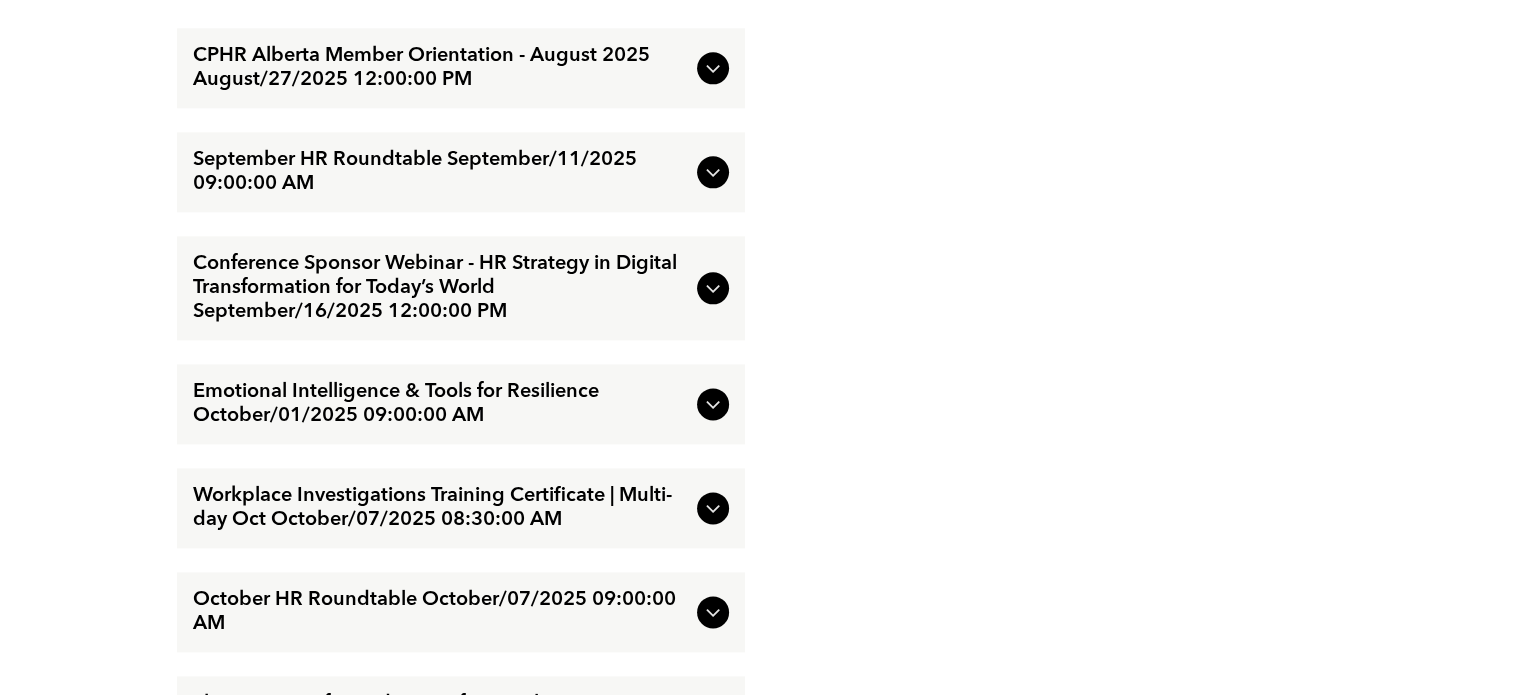 click 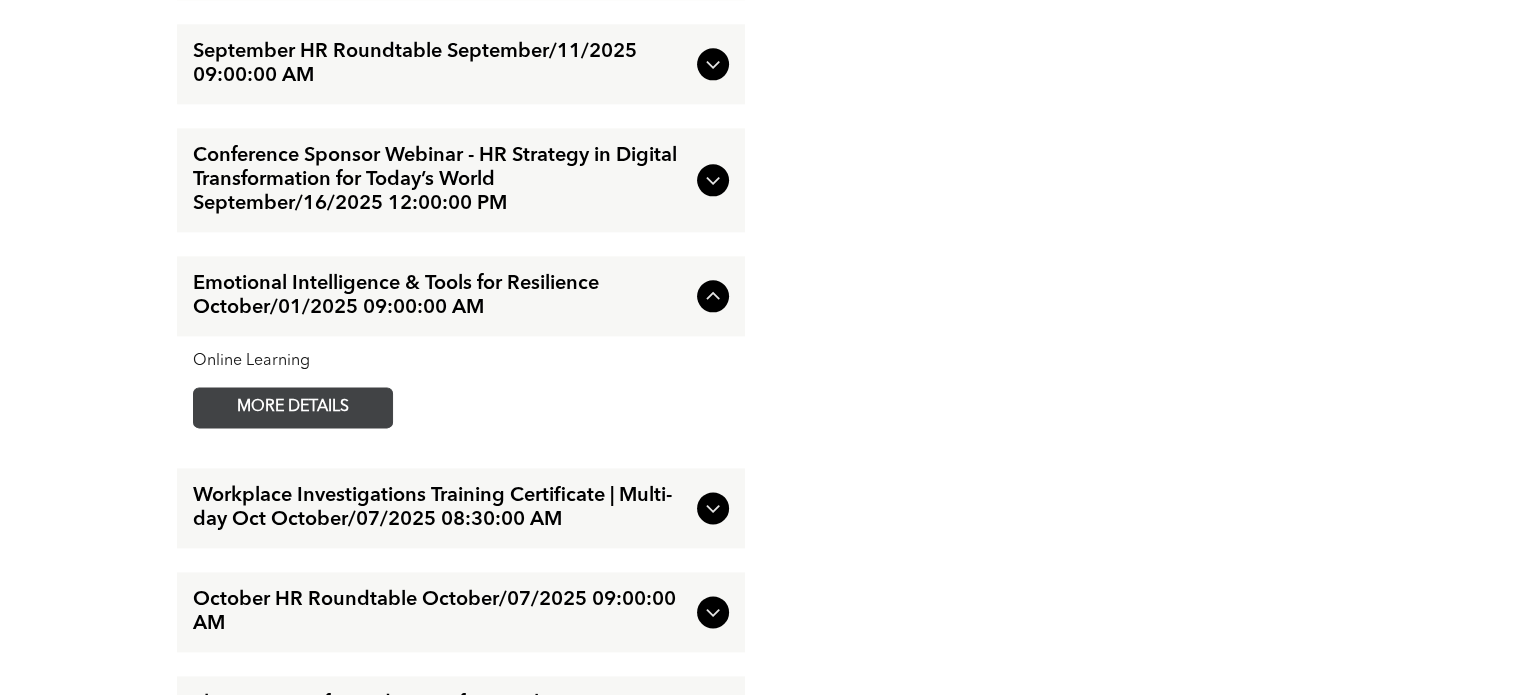 click on "MORE DETAILS" at bounding box center (293, 407) 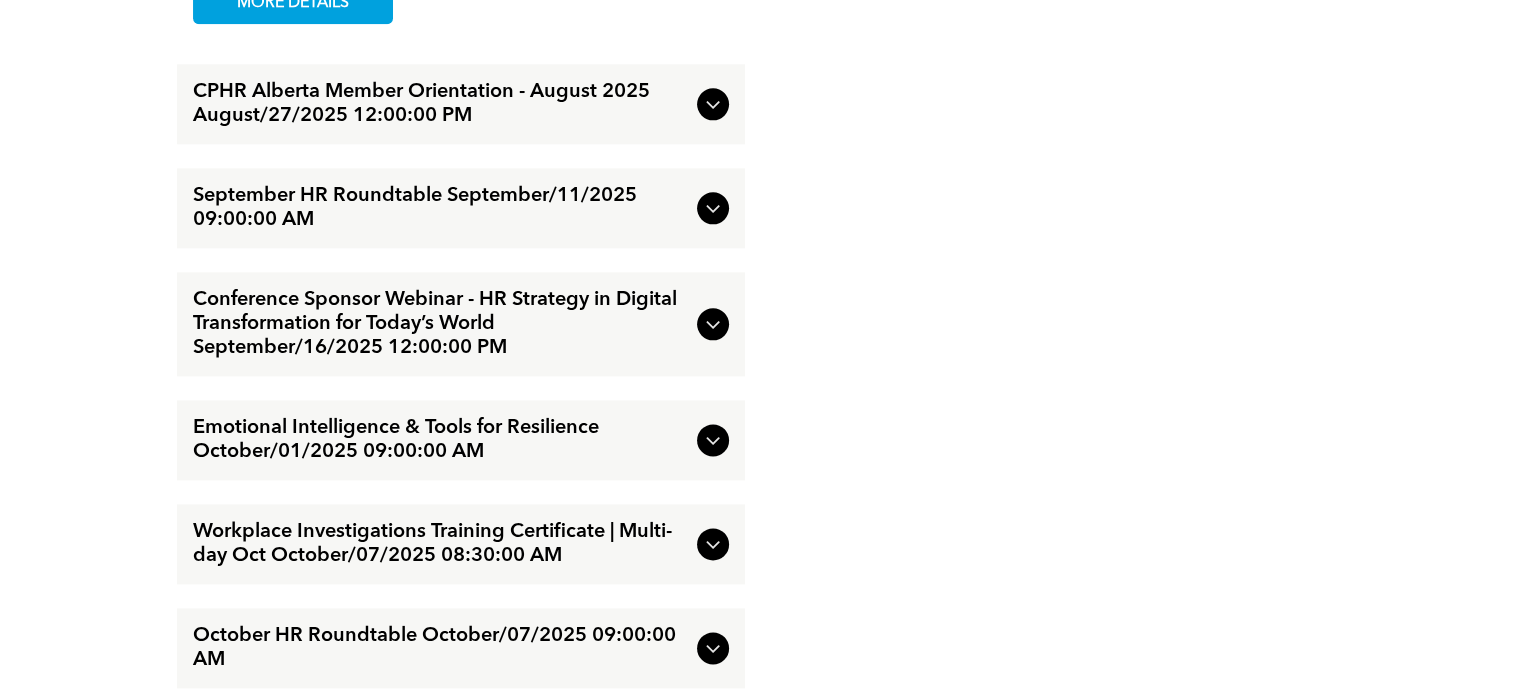 scroll, scrollTop: 2506, scrollLeft: 0, axis: vertical 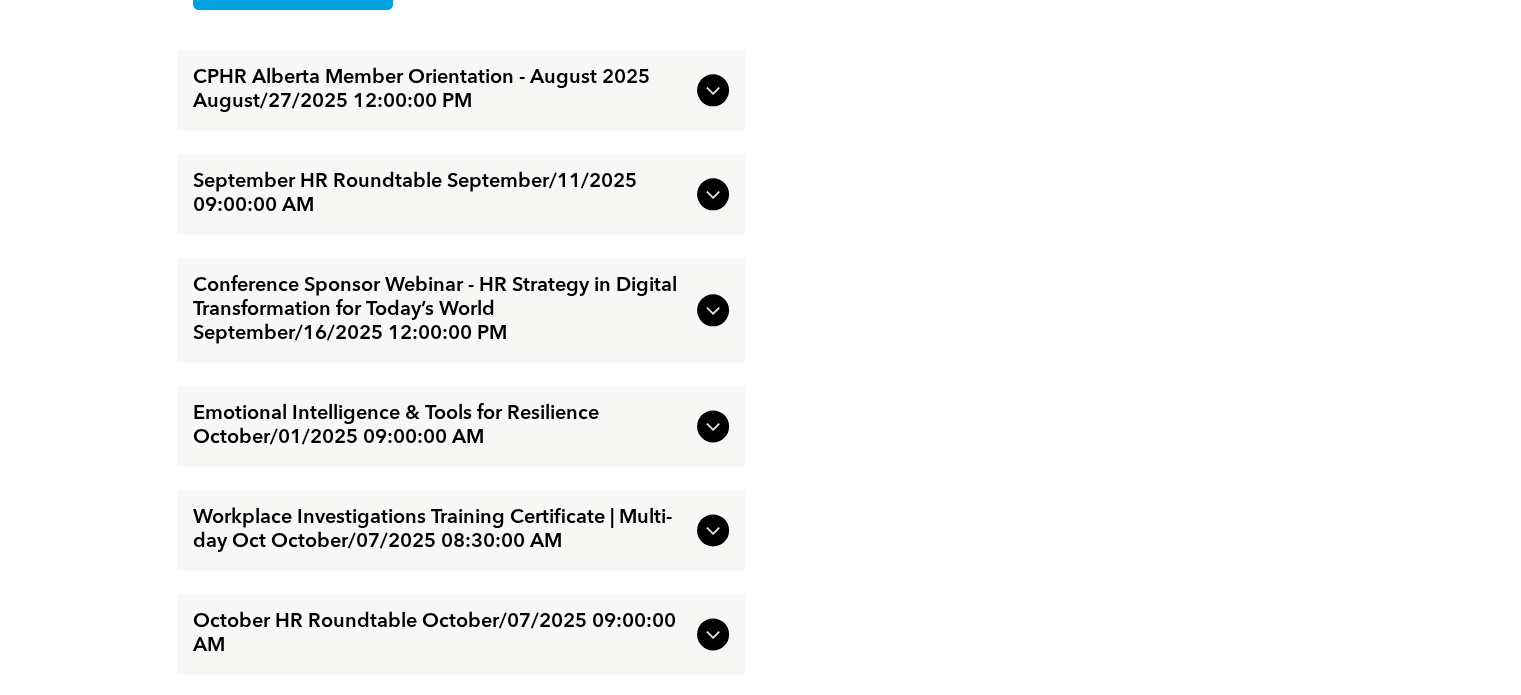 click 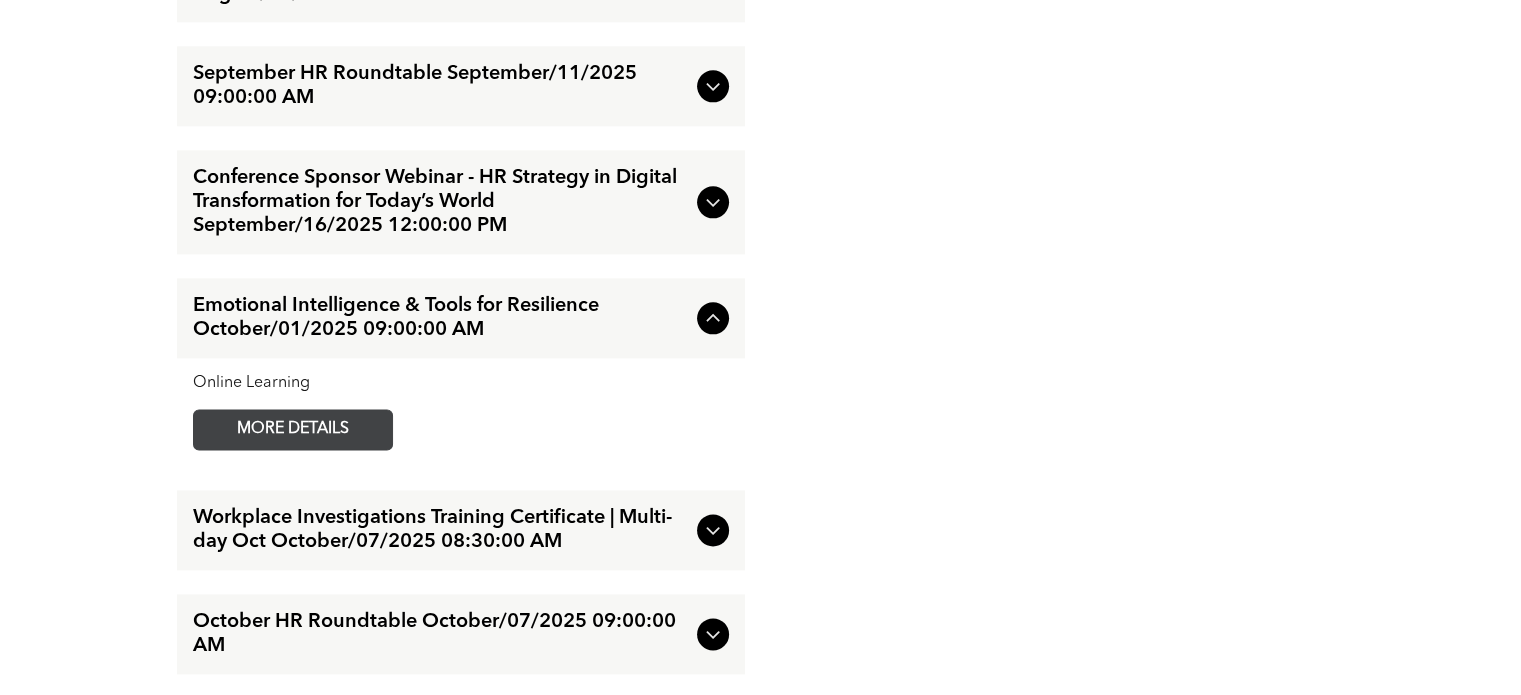 click on "MORE DETAILS" at bounding box center [293, 429] 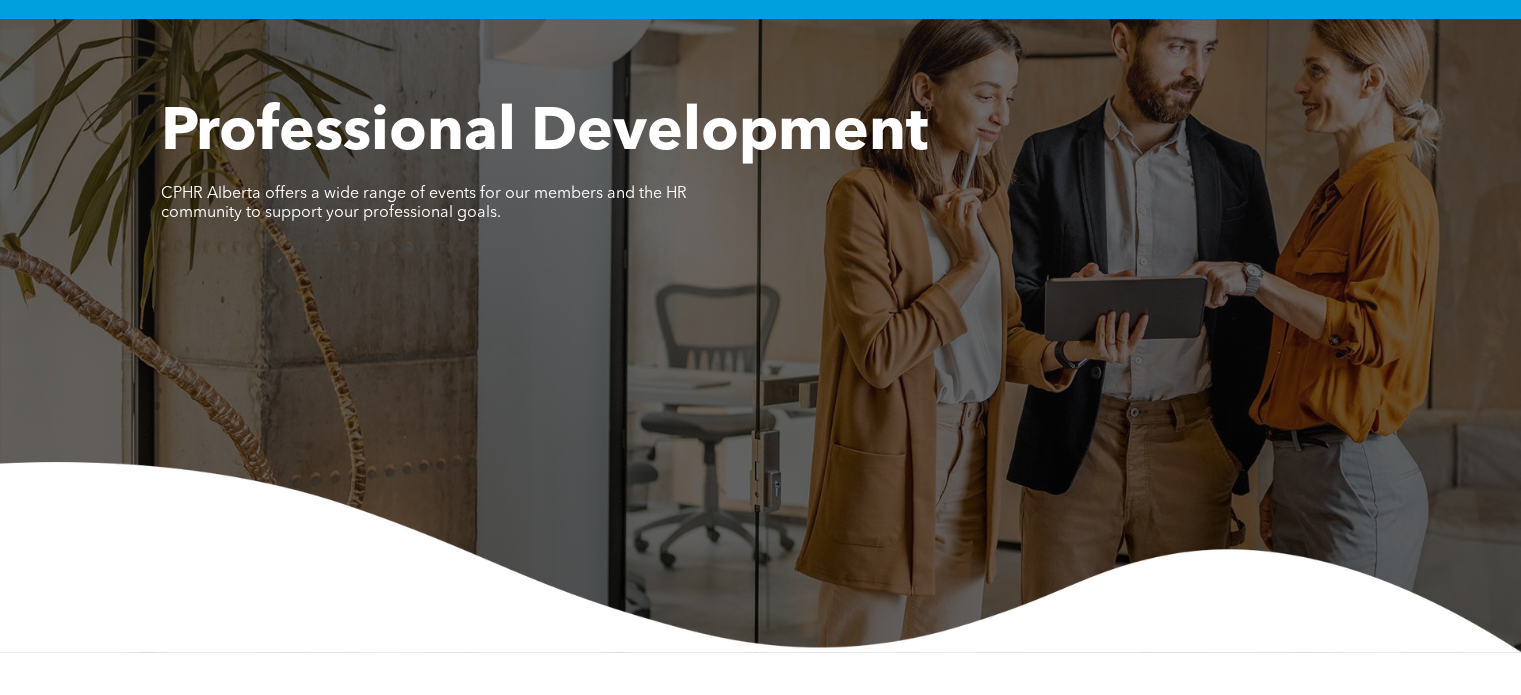 scroll, scrollTop: 0, scrollLeft: 0, axis: both 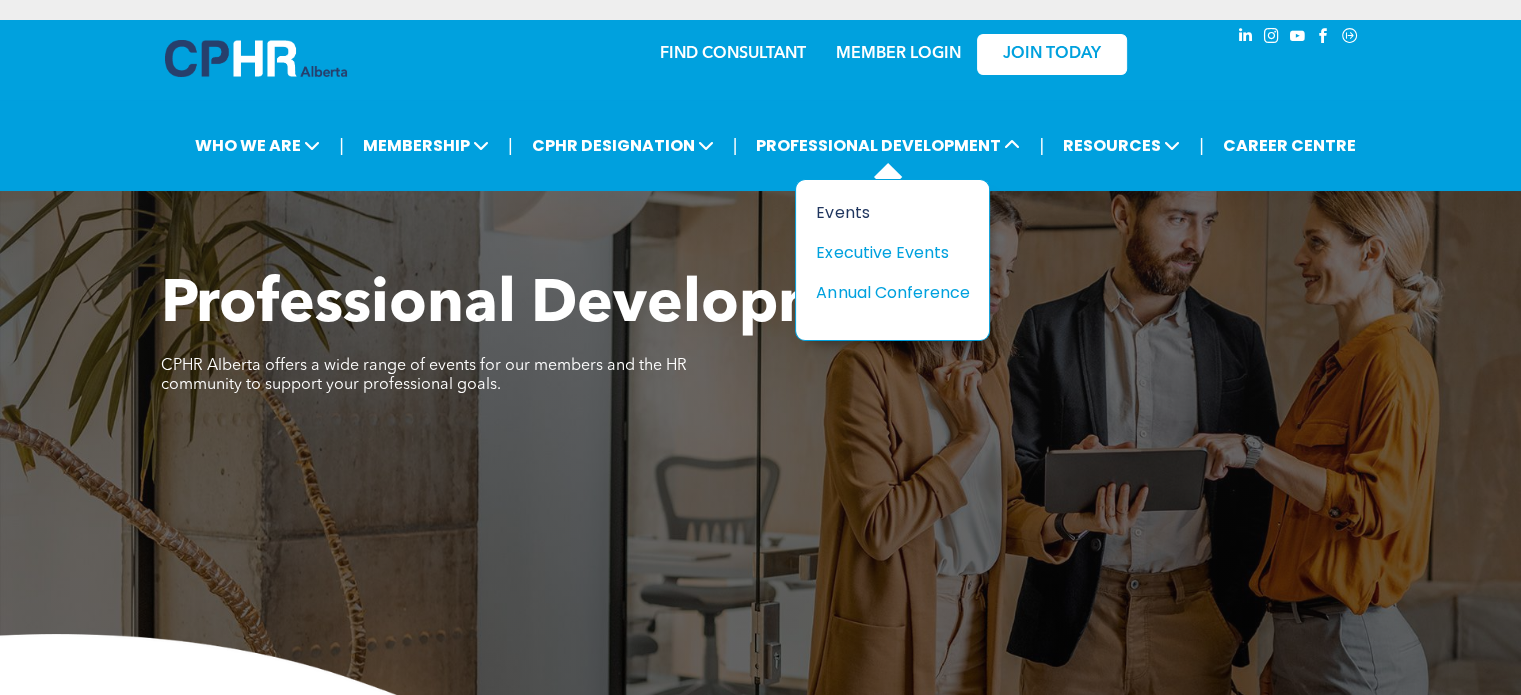 click on "Events" at bounding box center [885, 212] 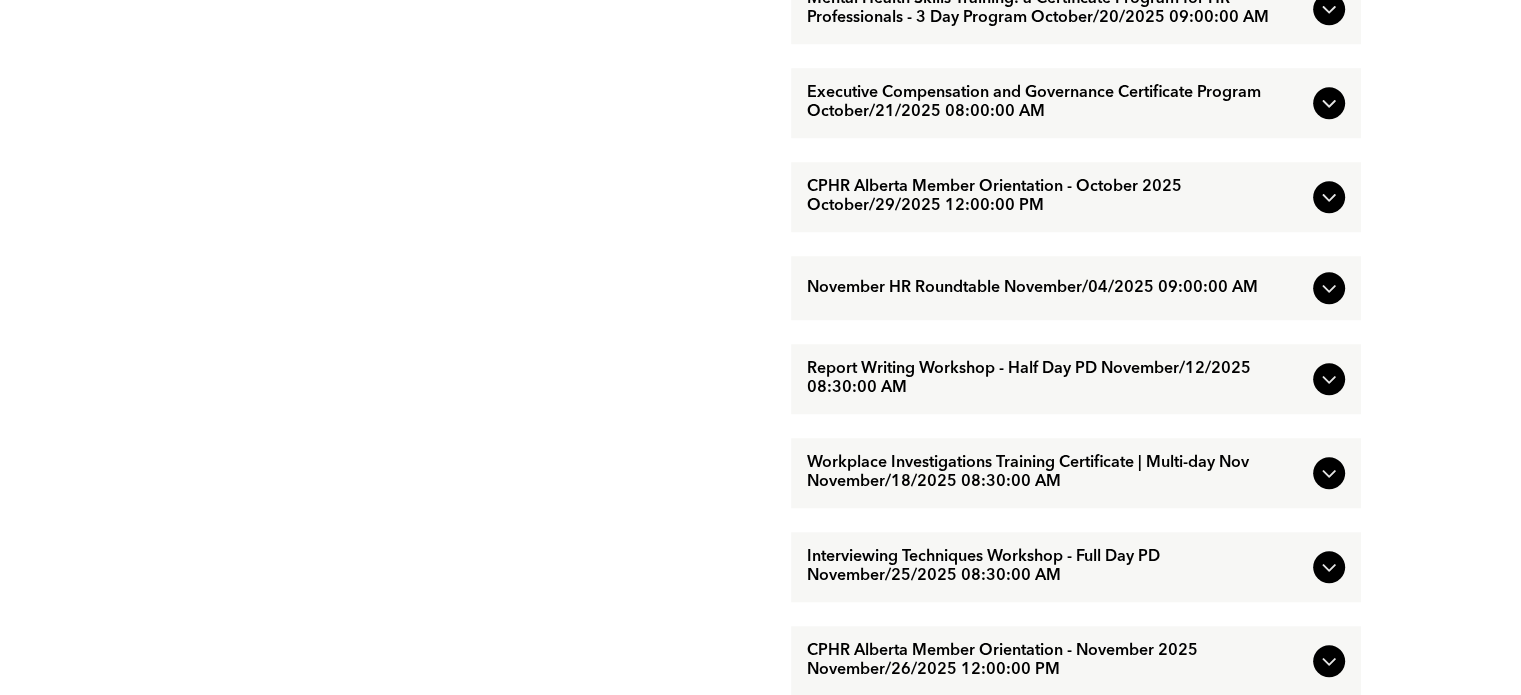 scroll, scrollTop: 1616, scrollLeft: 0, axis: vertical 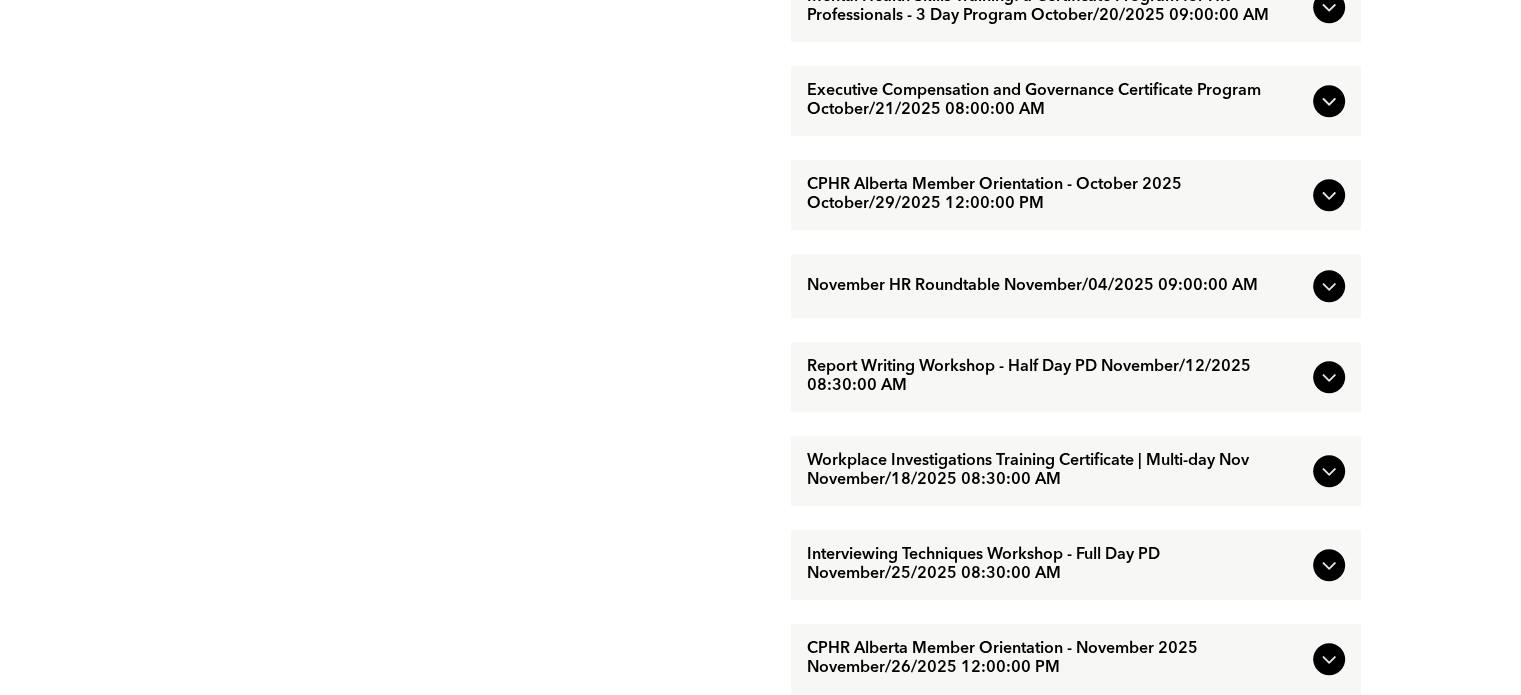 click 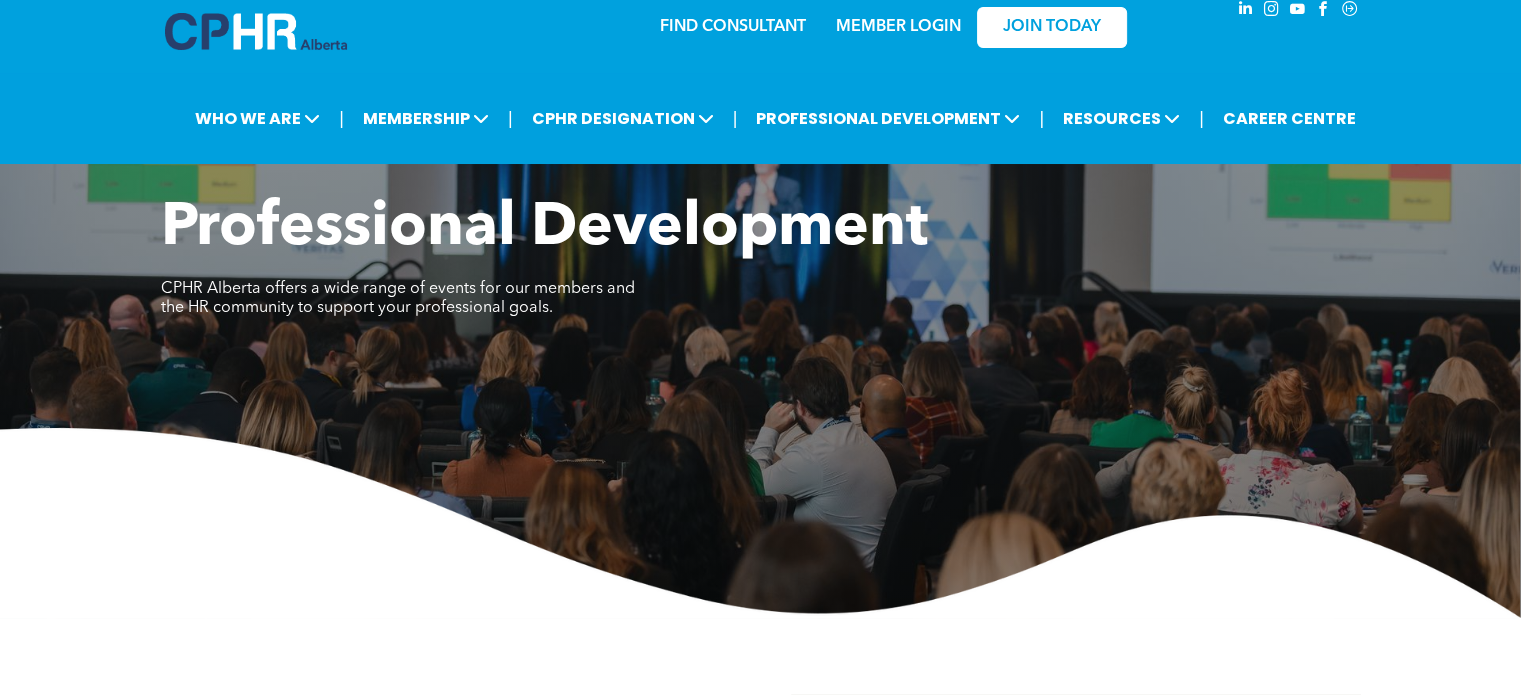scroll, scrollTop: 24, scrollLeft: 0, axis: vertical 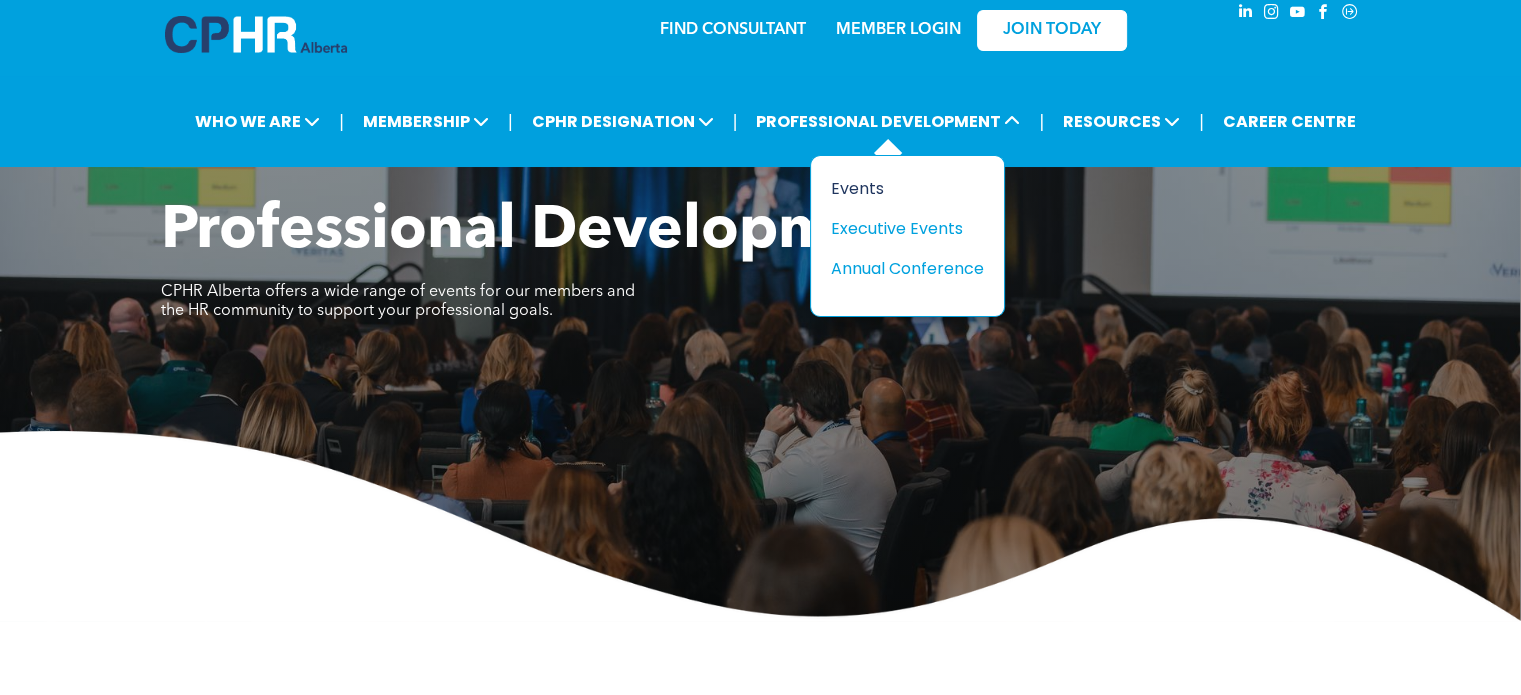click on "Events" at bounding box center (900, 188) 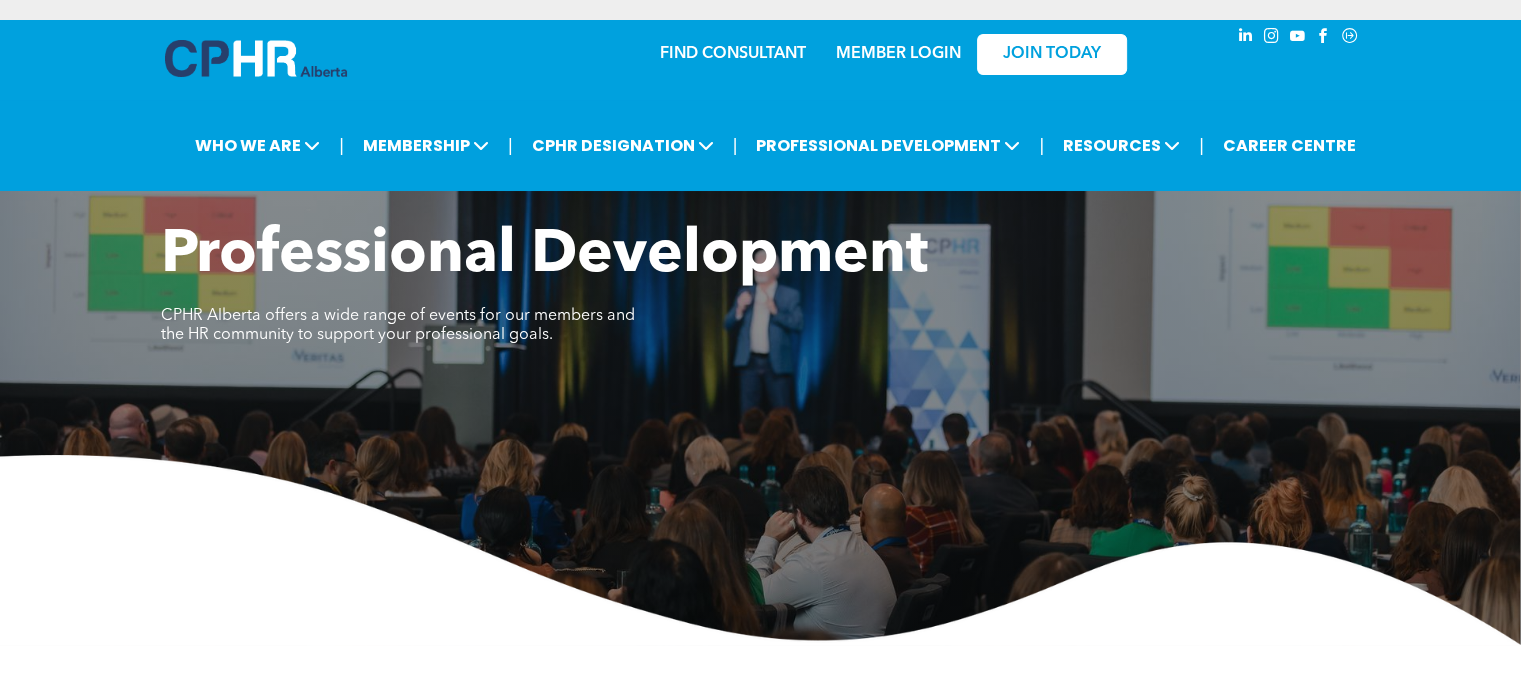 scroll, scrollTop: 500, scrollLeft: 0, axis: vertical 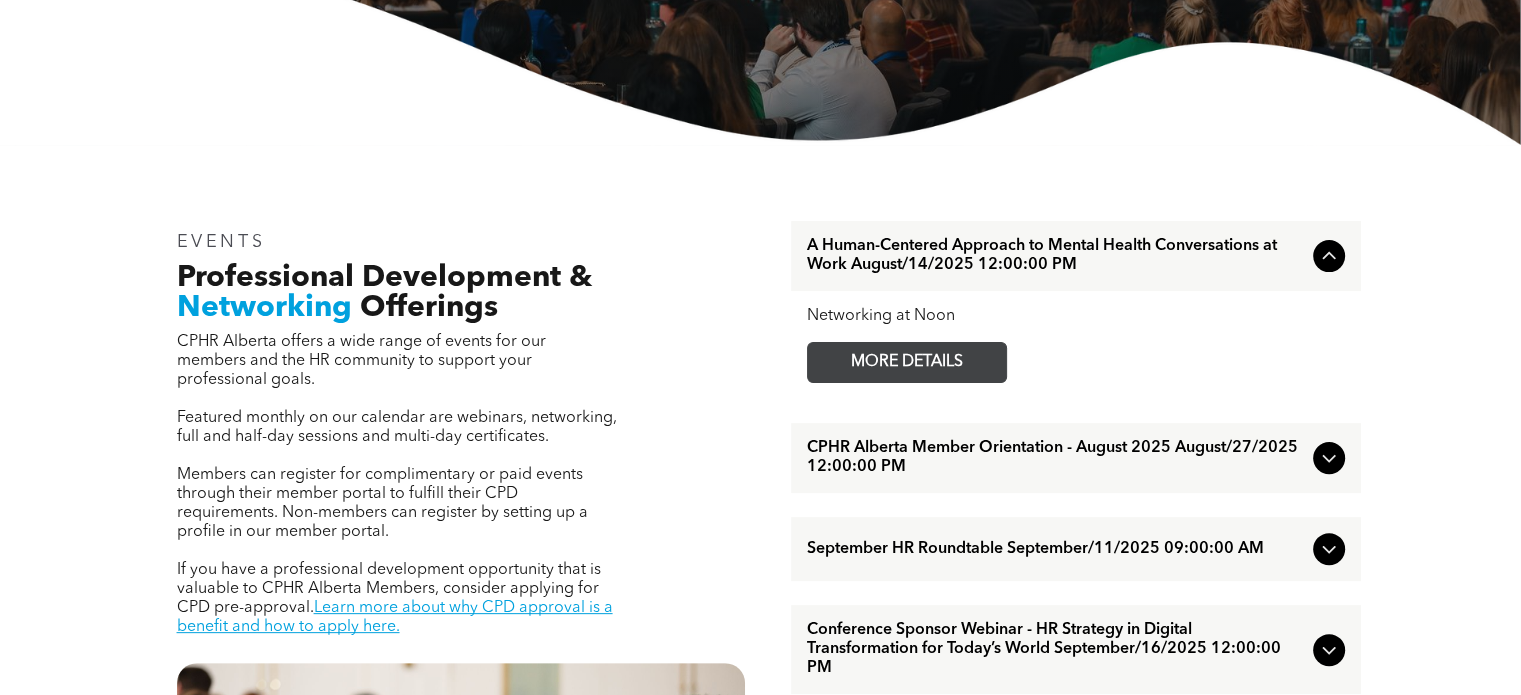 drag, startPoint x: 963, startPoint y: 347, endPoint x: 948, endPoint y: 359, distance: 19.209373 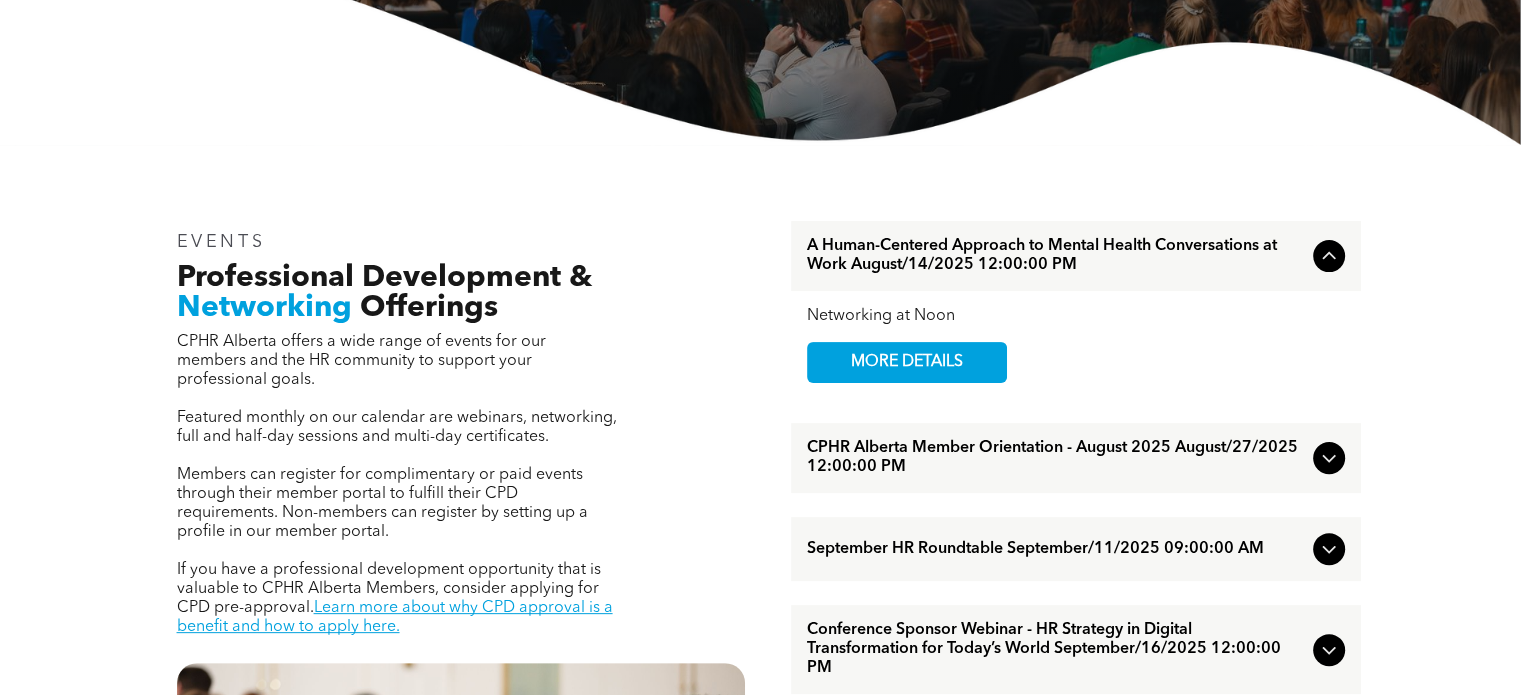 click on "September HR Roundtable  September/11/2025 09:00:00 AM" at bounding box center [1056, 549] 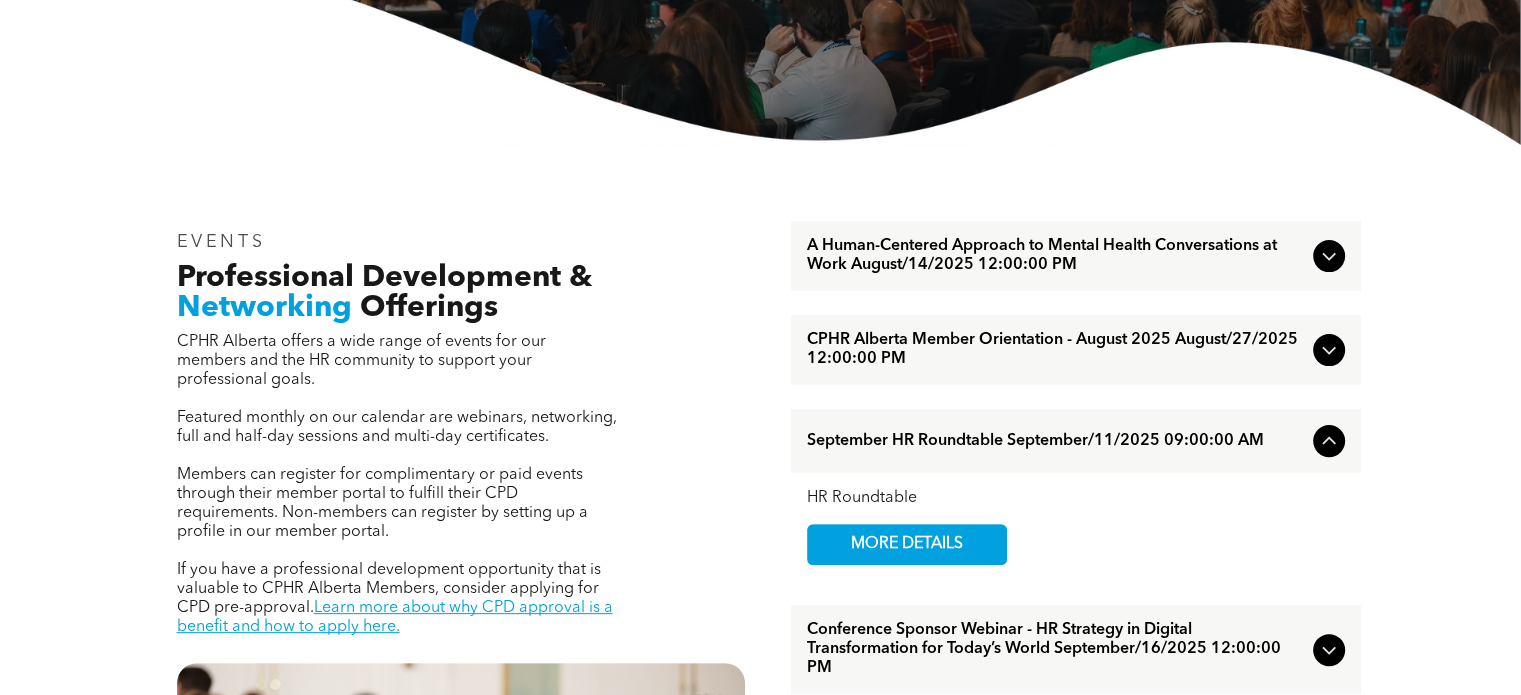 click on "MORE DETAILS" at bounding box center (907, 544) 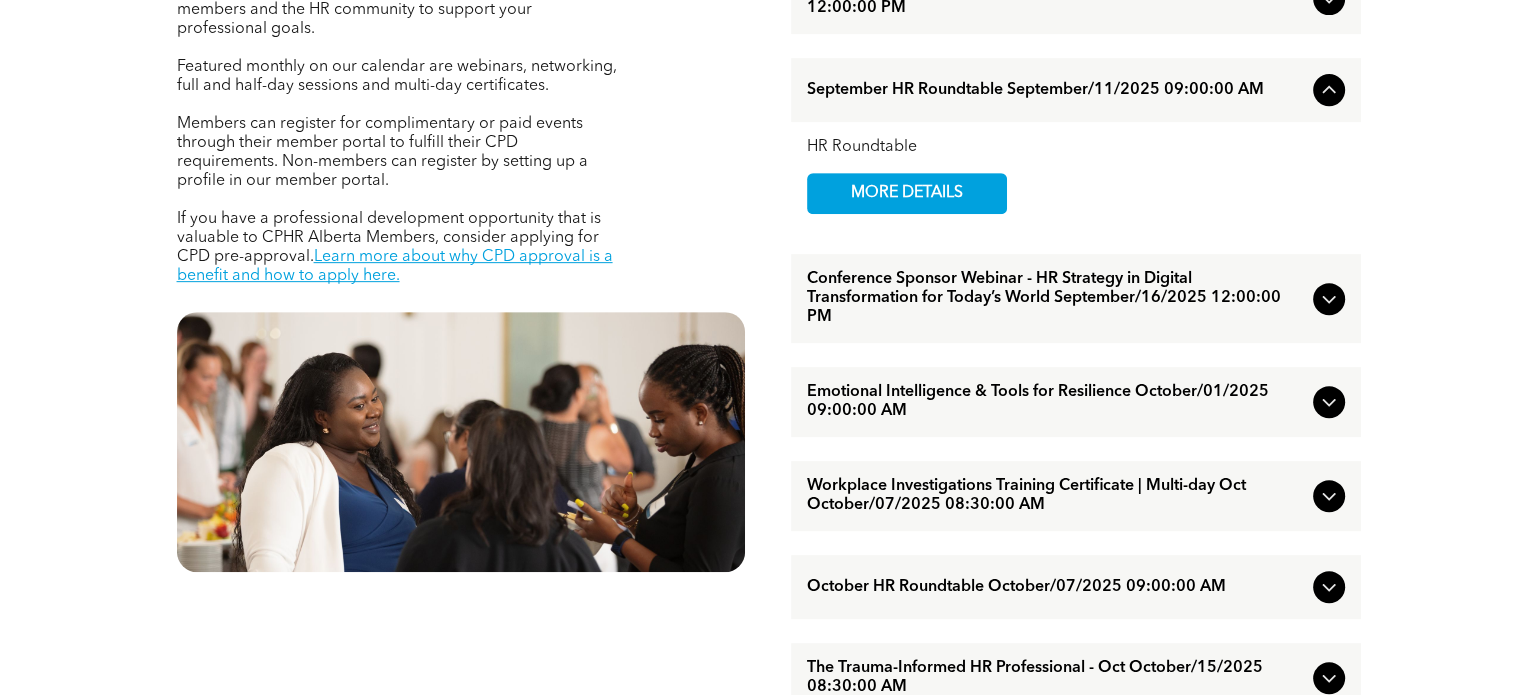 scroll, scrollTop: 852, scrollLeft: 0, axis: vertical 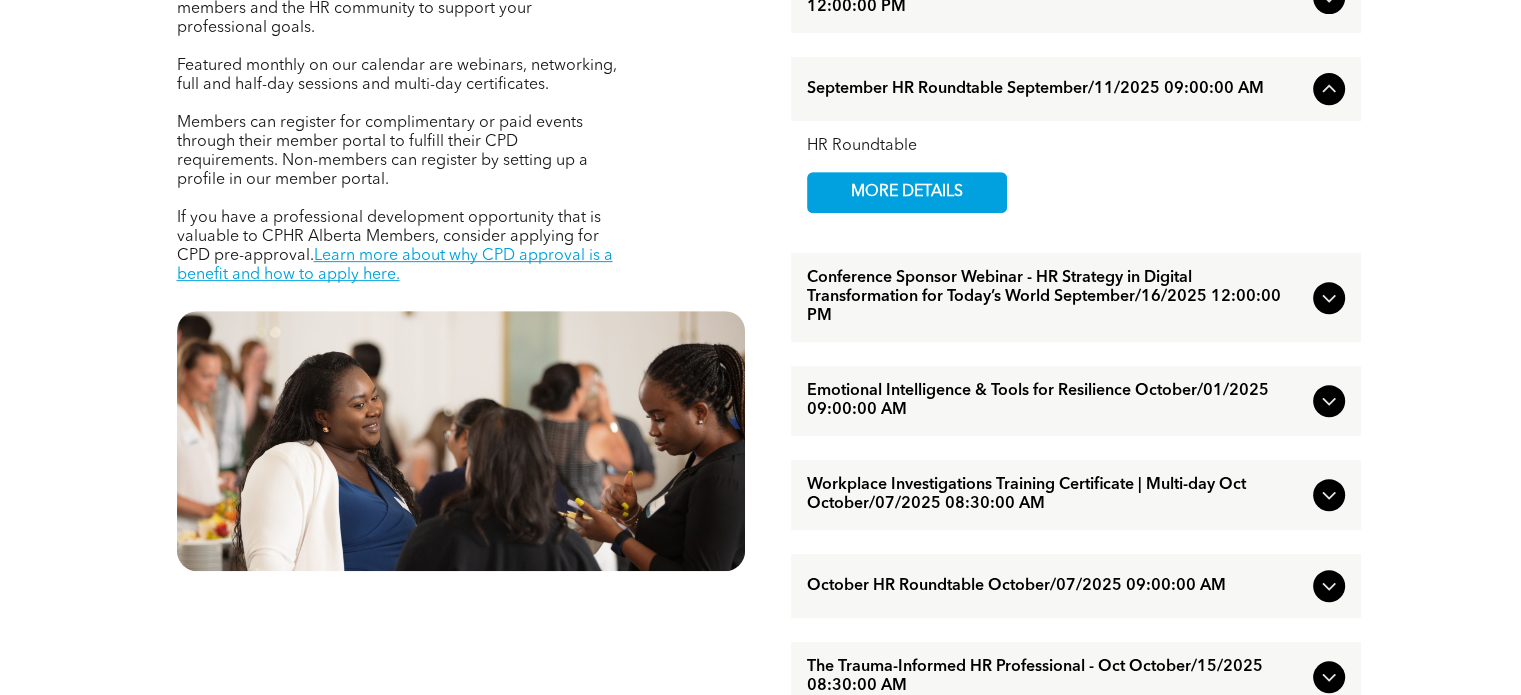 click on "Emotional Intelligence & Tools for Resilience  October/01/2025 09:00:00 AM" at bounding box center [1056, 401] 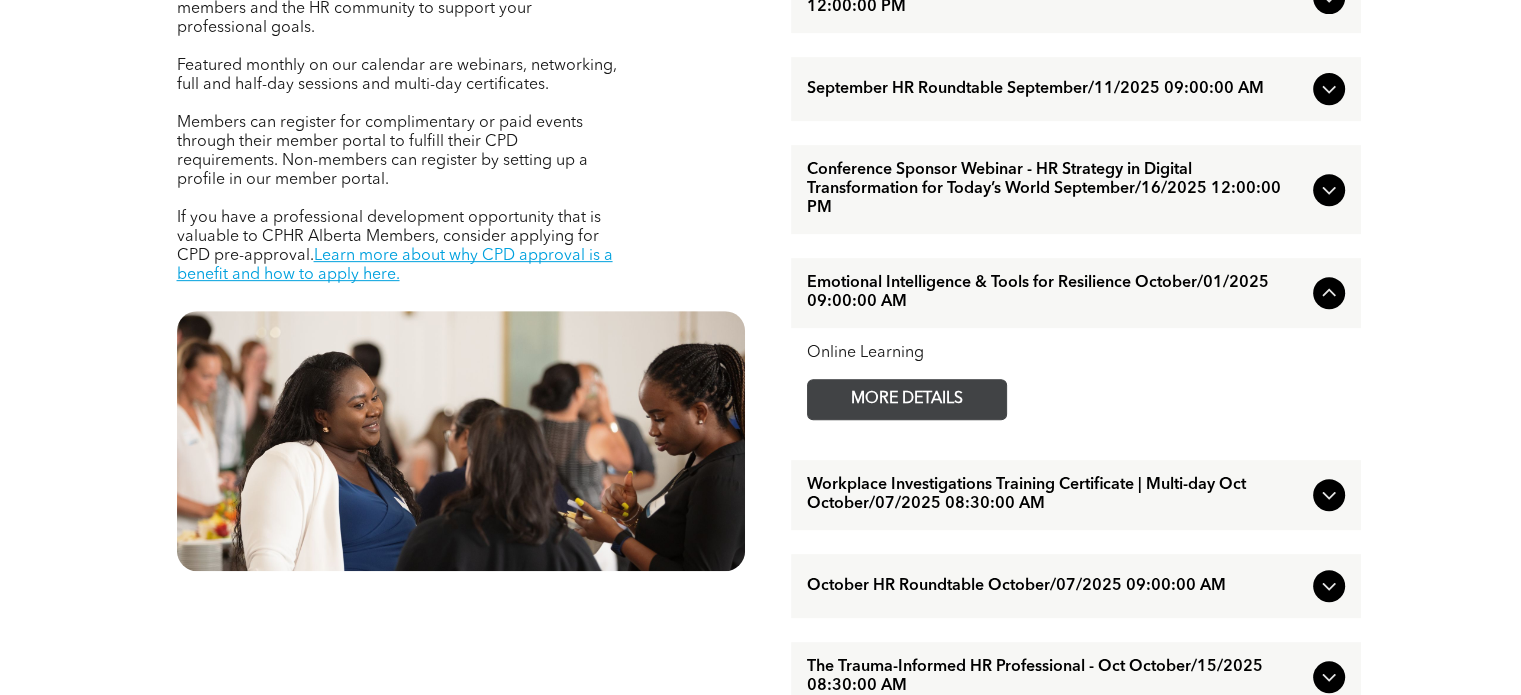 click on "MORE DETAILS" at bounding box center [907, 399] 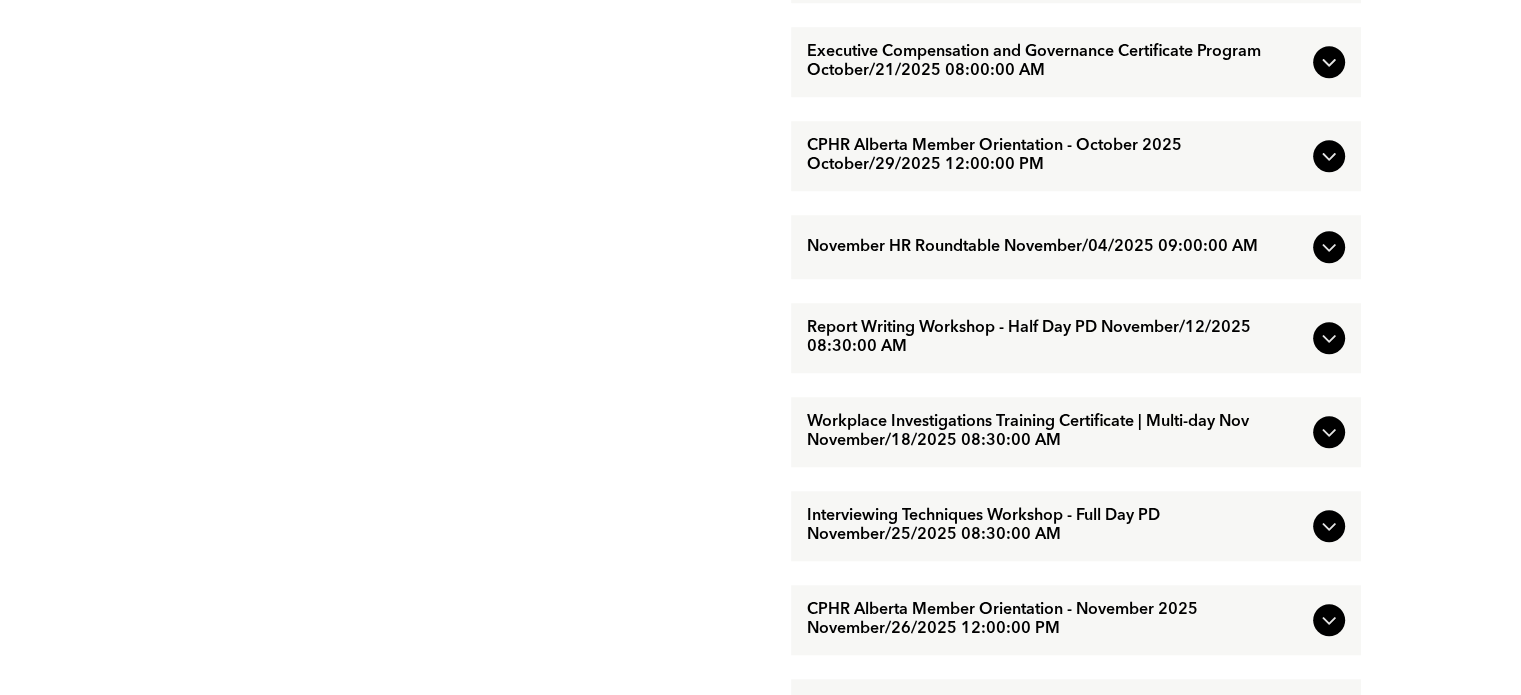 scroll, scrollTop: 1892, scrollLeft: 0, axis: vertical 